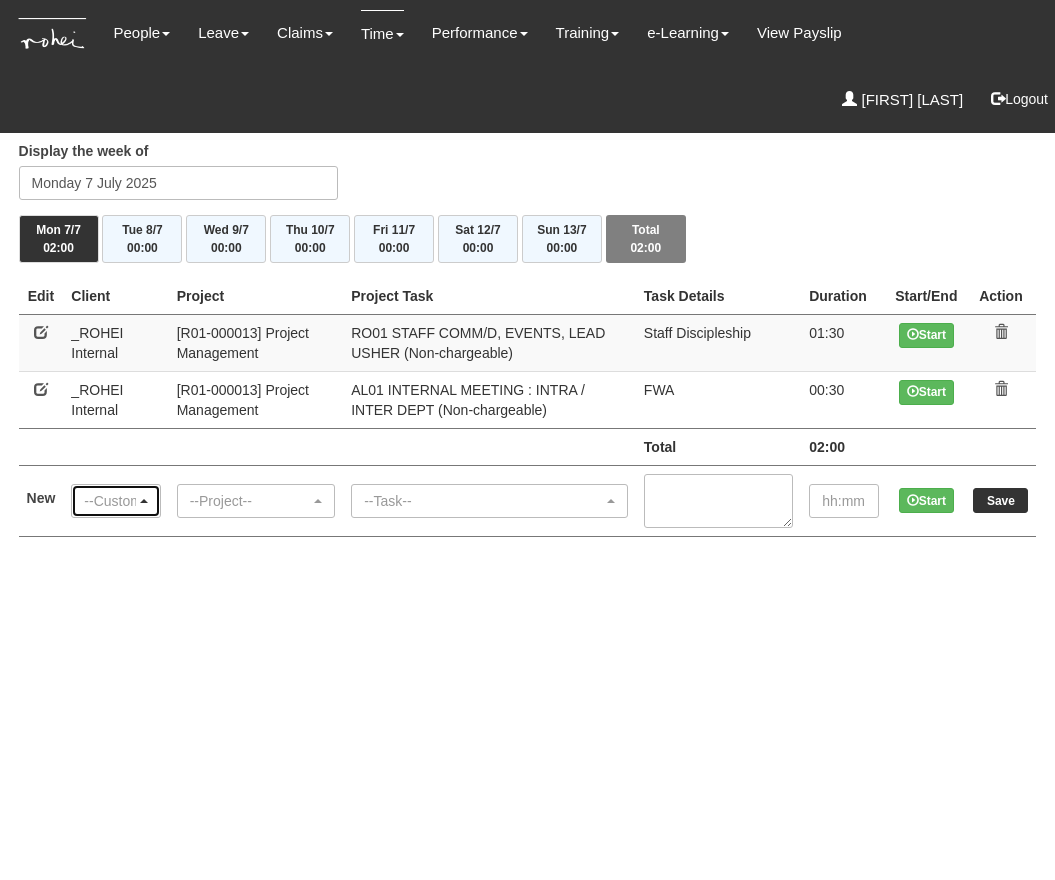 scroll, scrollTop: 0, scrollLeft: 0, axis: both 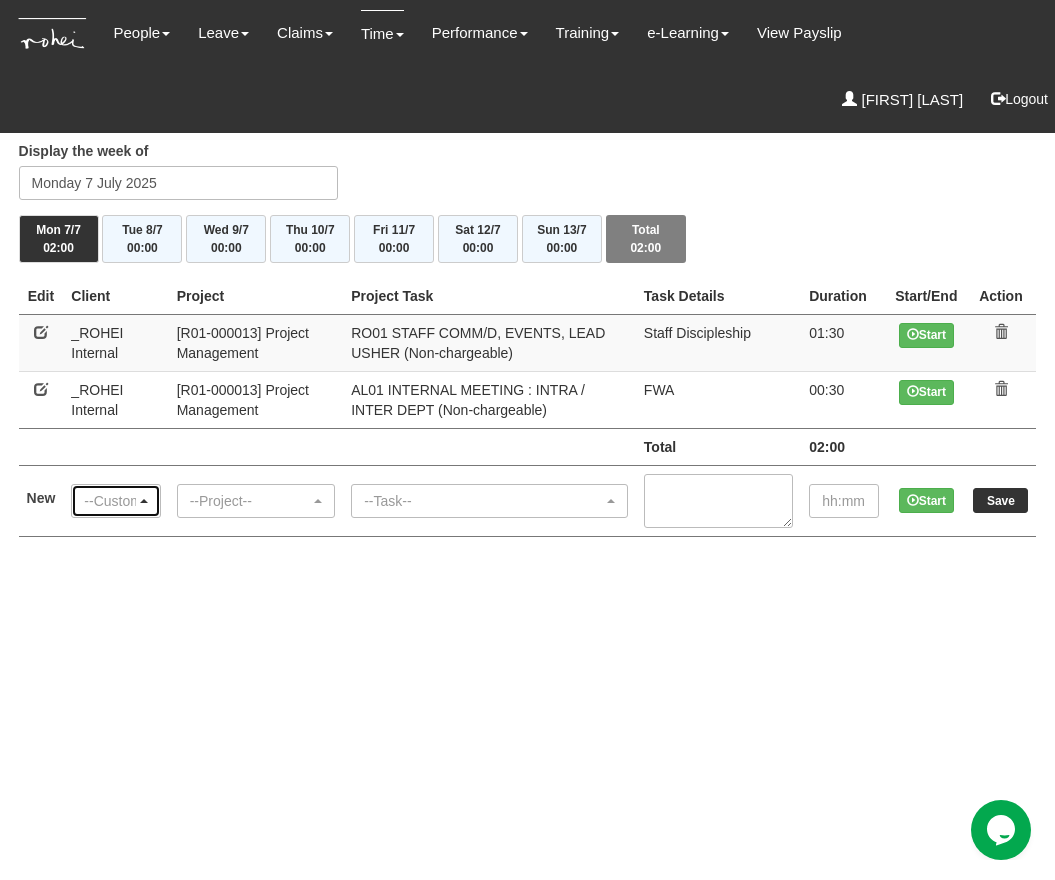 click on "--Customer--" at bounding box center (109, 501) 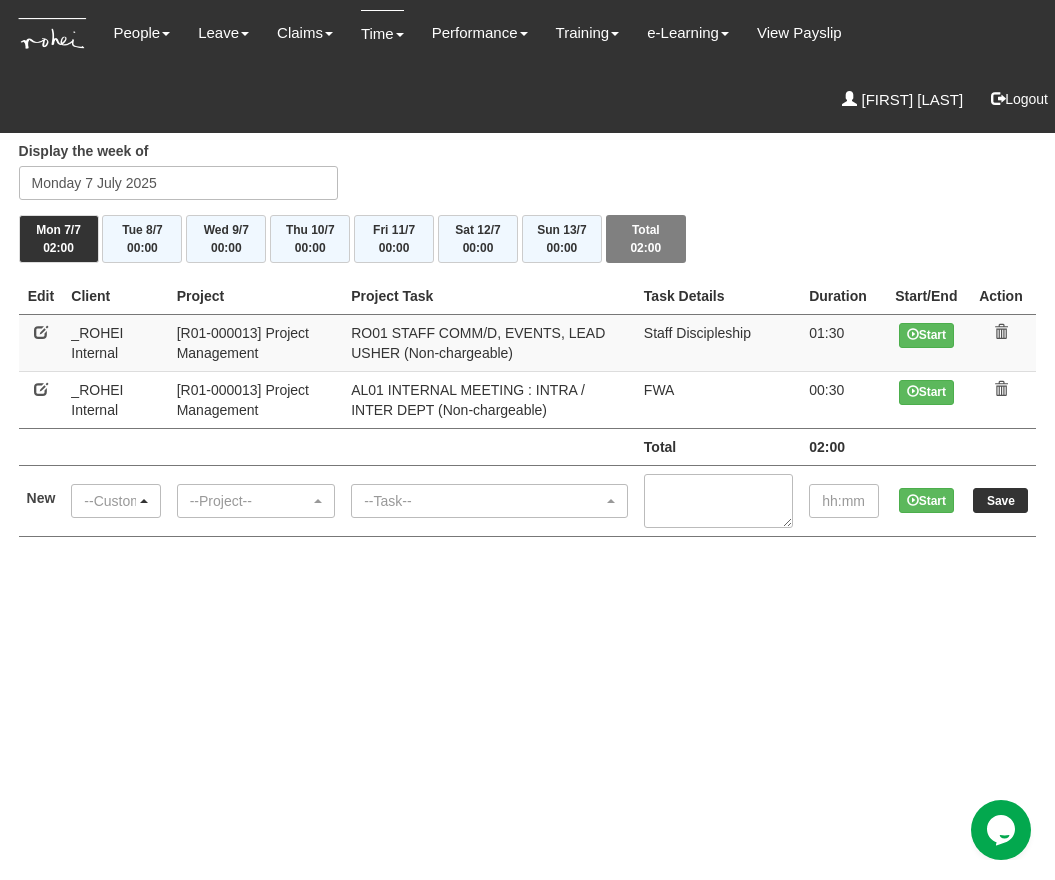 scroll, scrollTop: 0, scrollLeft: 0, axis: both 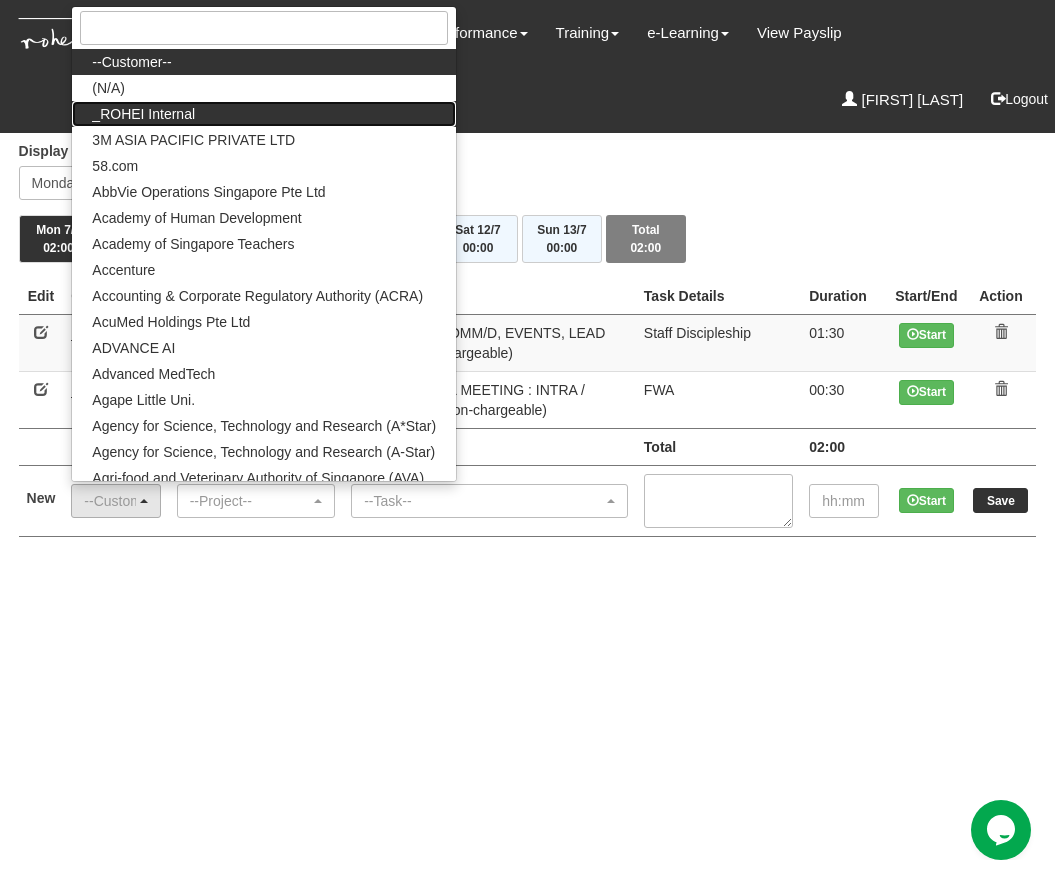 click on "_ROHEI Internal" at bounding box center [131, 62] 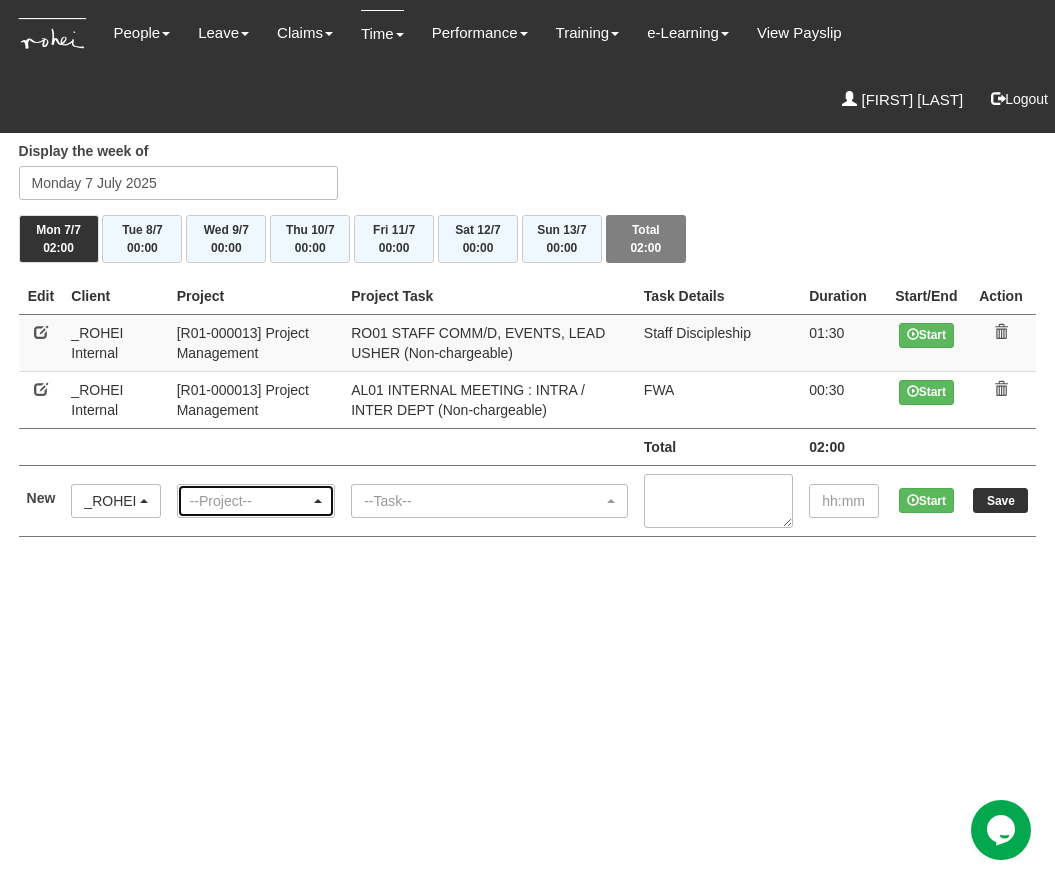 click on "--Project--" at bounding box center [250, 501] 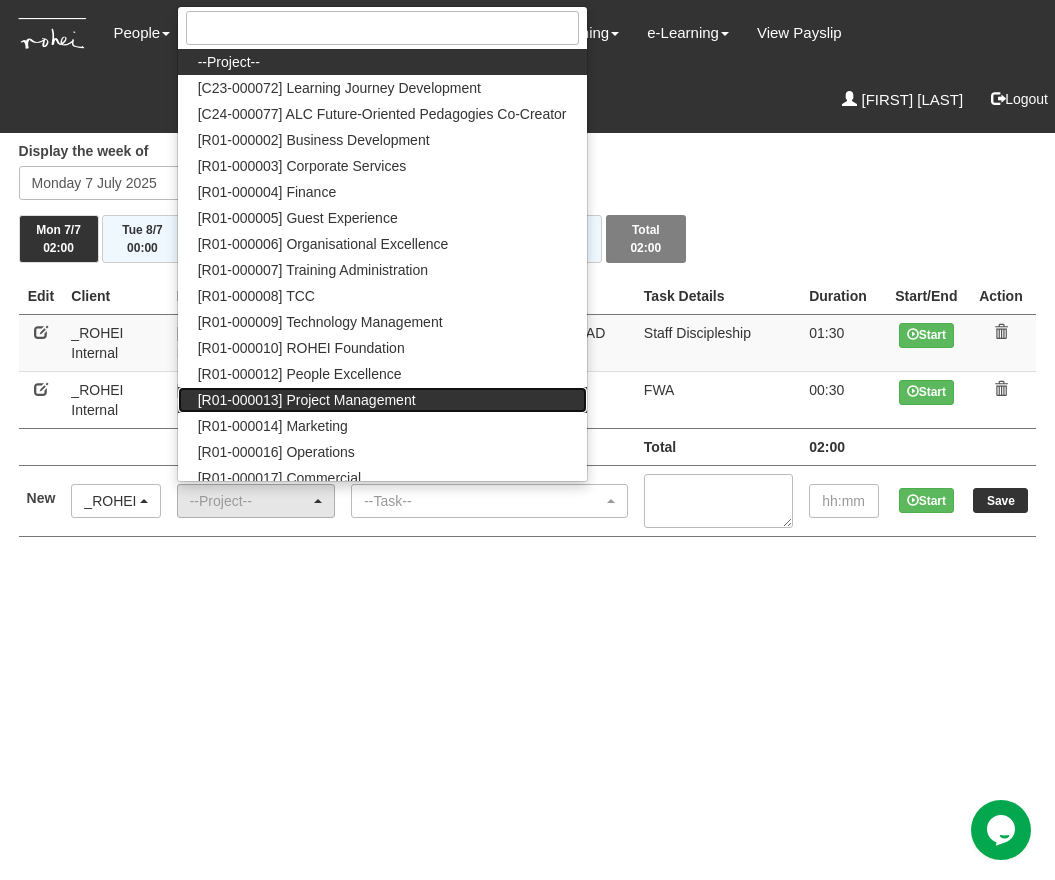click on "[R01-000013] Project Management" at bounding box center (229, 62) 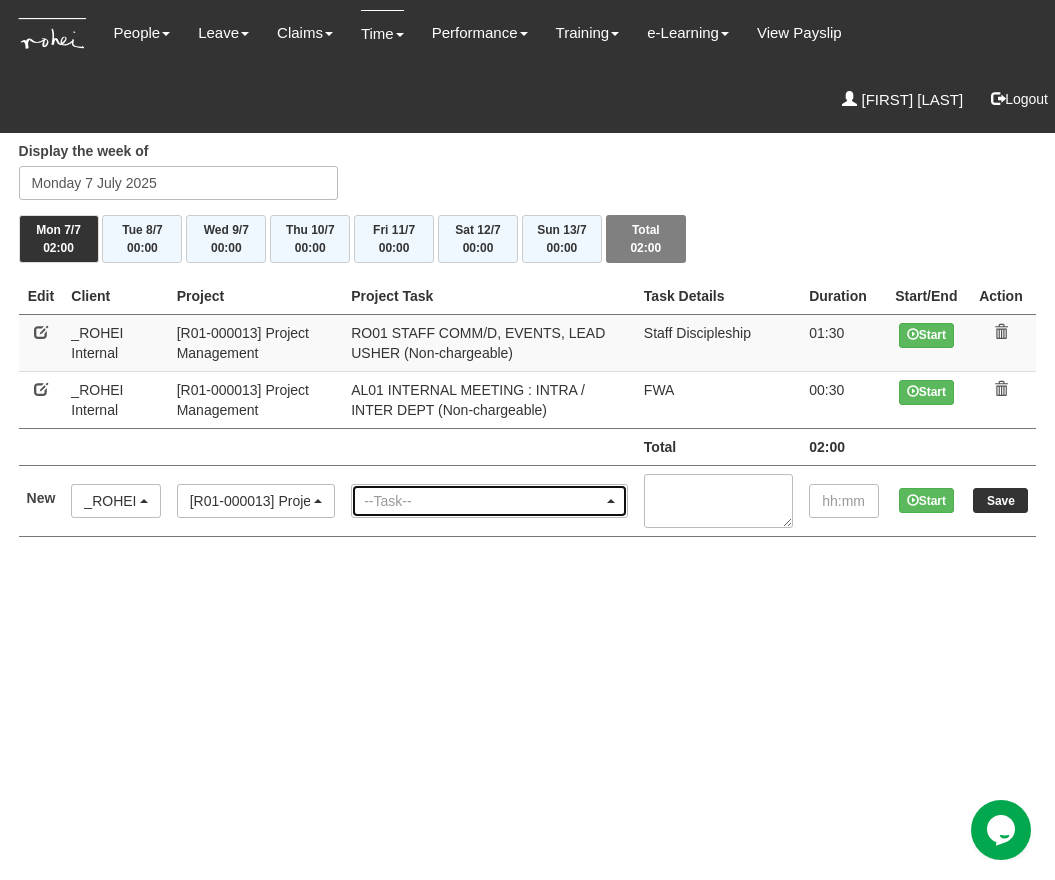 click on "--Task--" at bounding box center [483, 501] 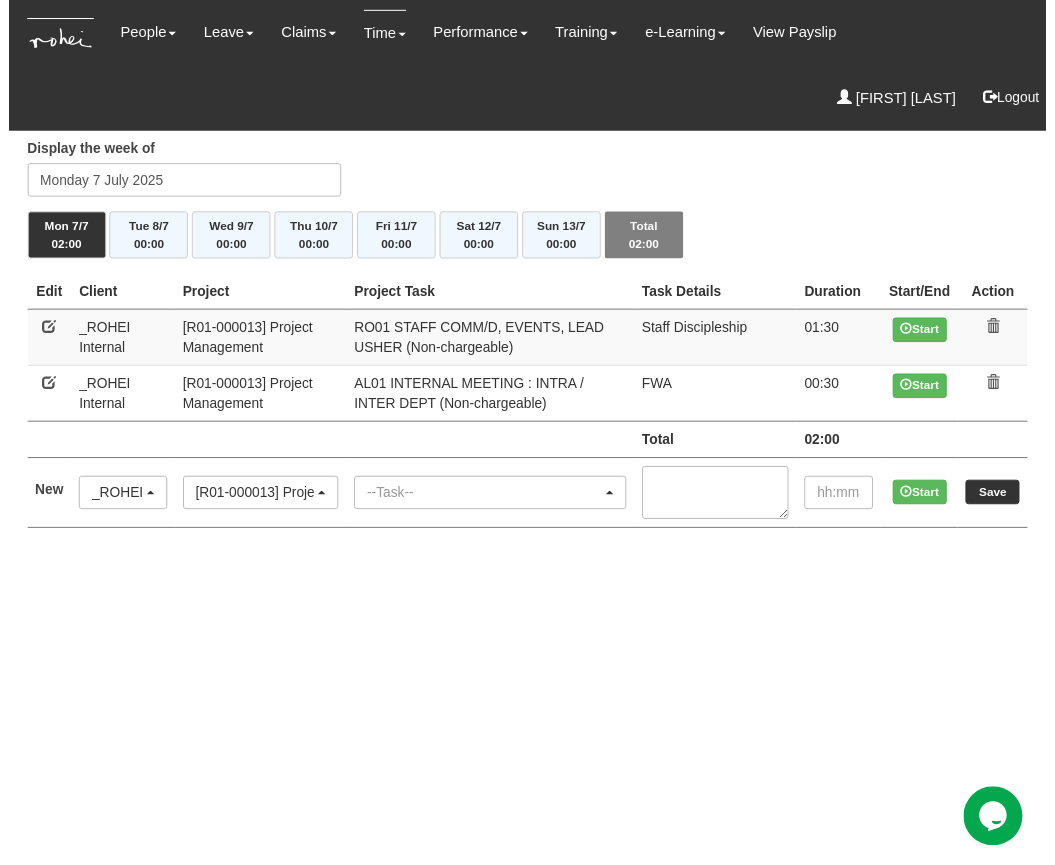 scroll, scrollTop: 0, scrollLeft: 93, axis: horizontal 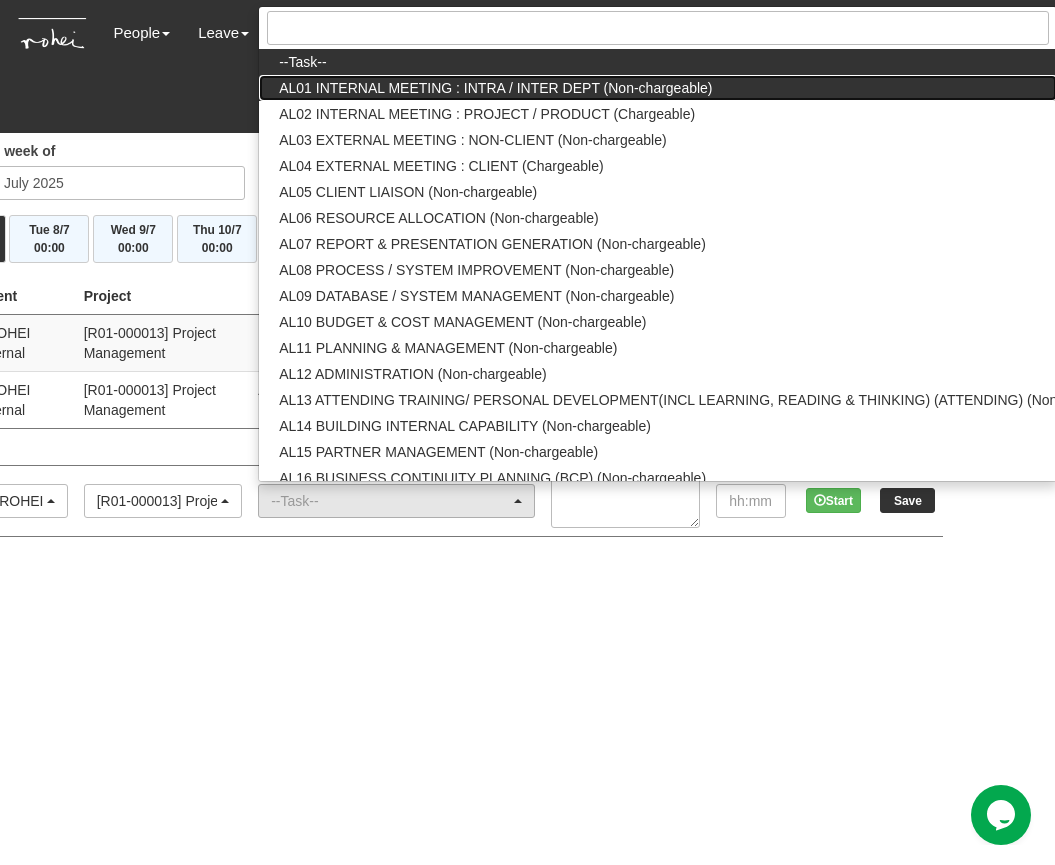 click on "AL01 INTERNAL MEETING : INTRA / INTER DEPT (Non-chargeable)" at bounding box center (302, 62) 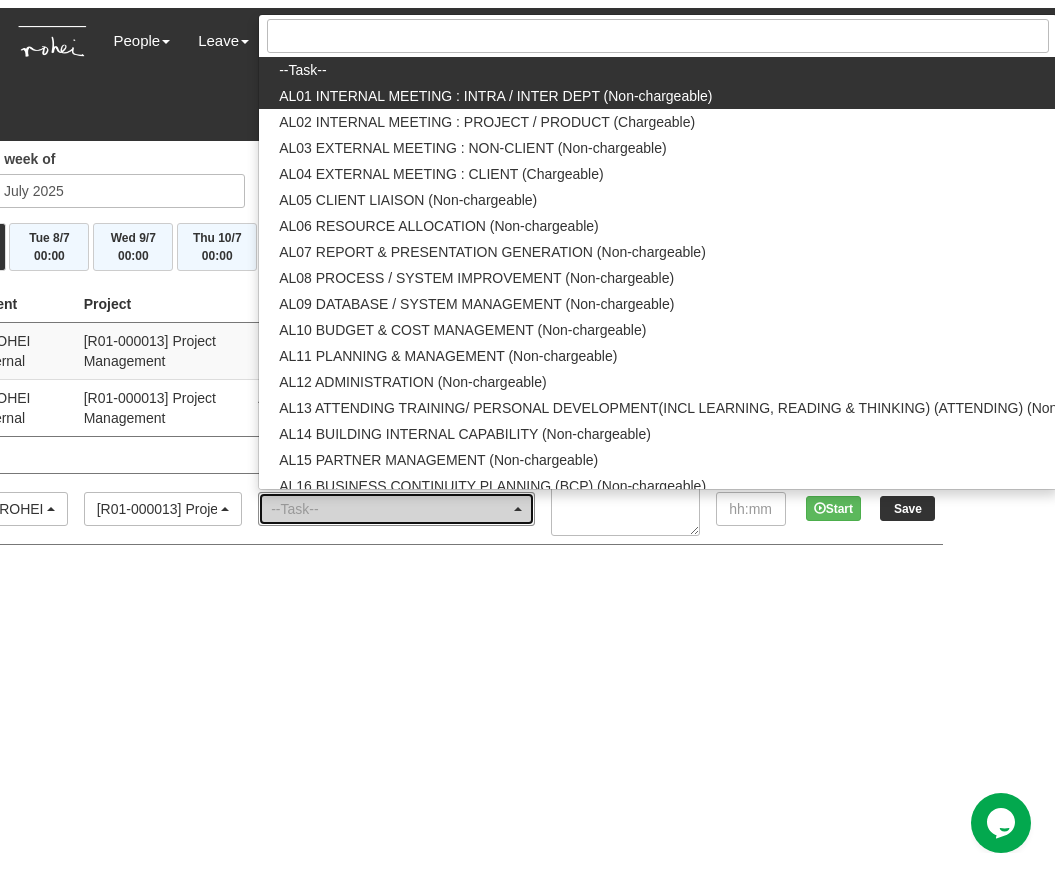scroll, scrollTop: 0, scrollLeft: 0, axis: both 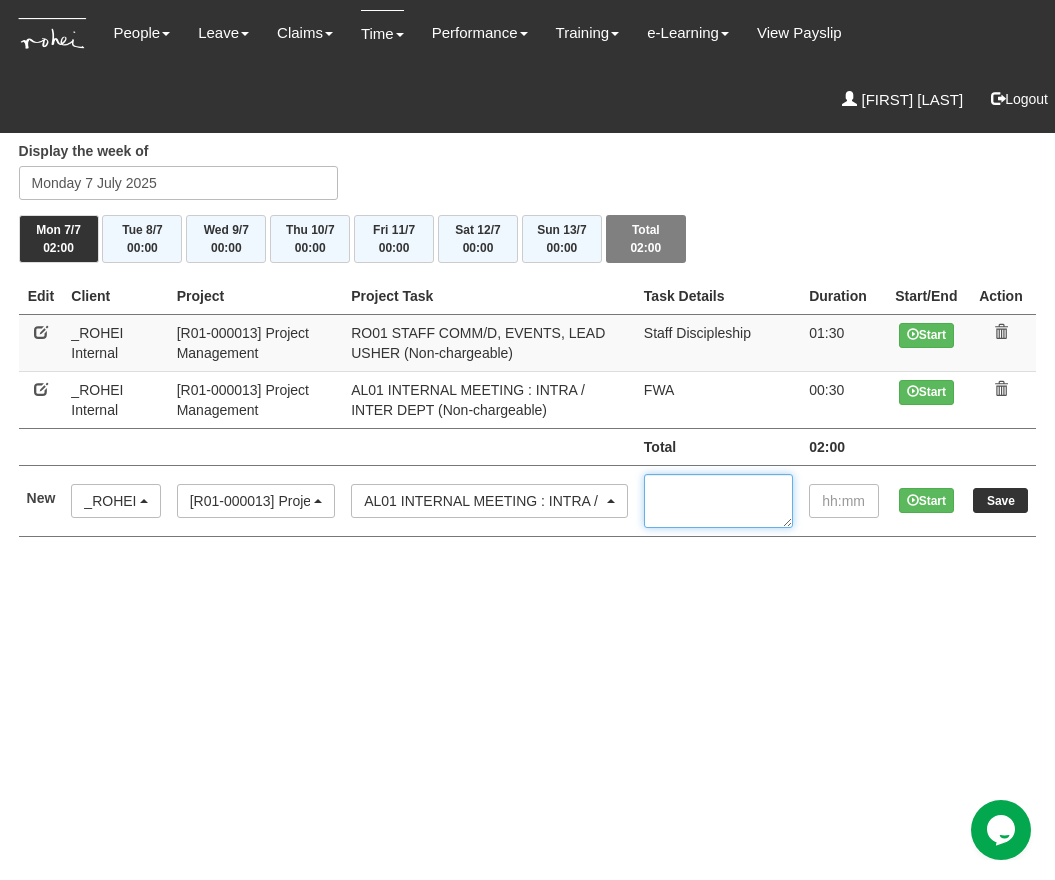 click at bounding box center [718, 501] 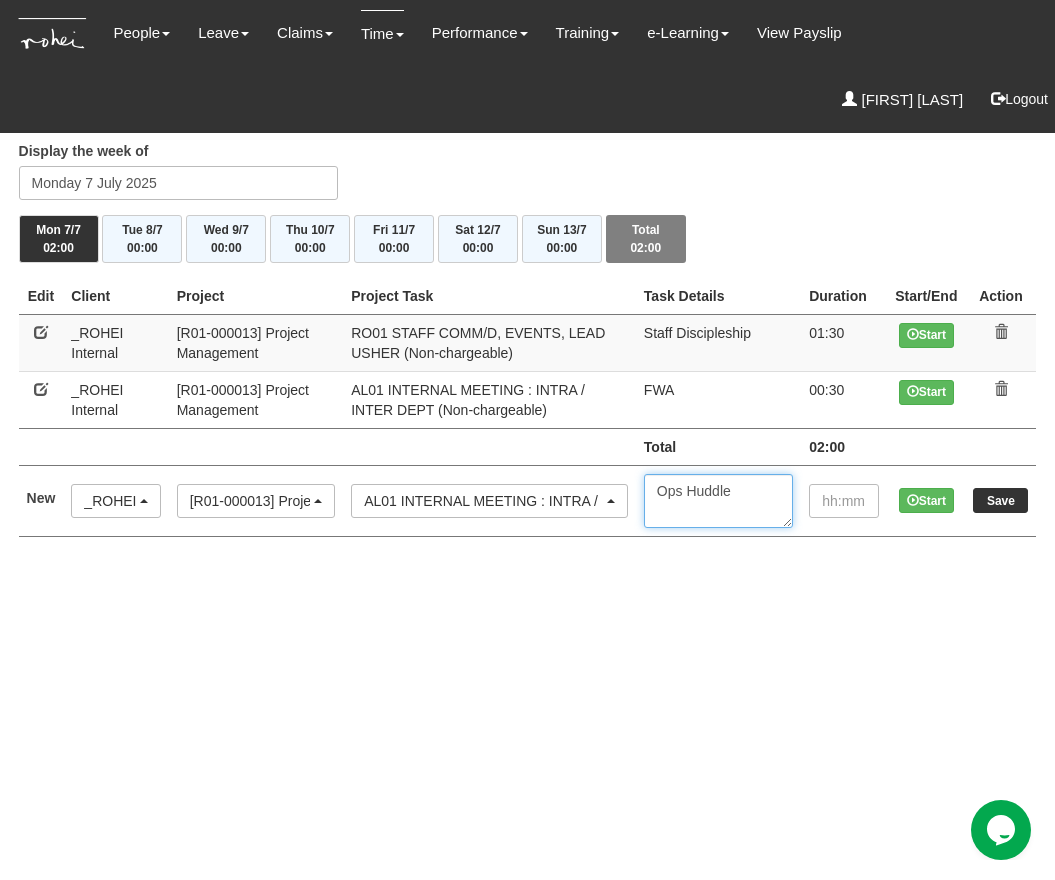 type on "Ops Huddle" 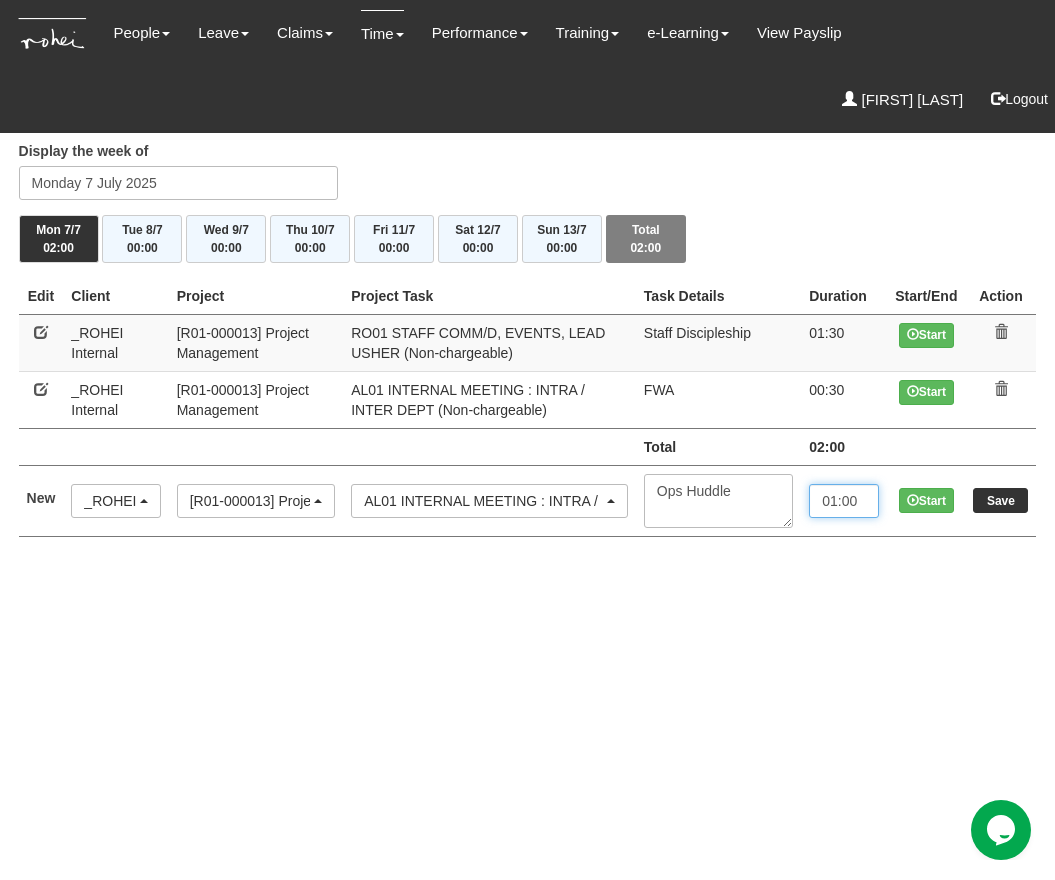 type on "01:00" 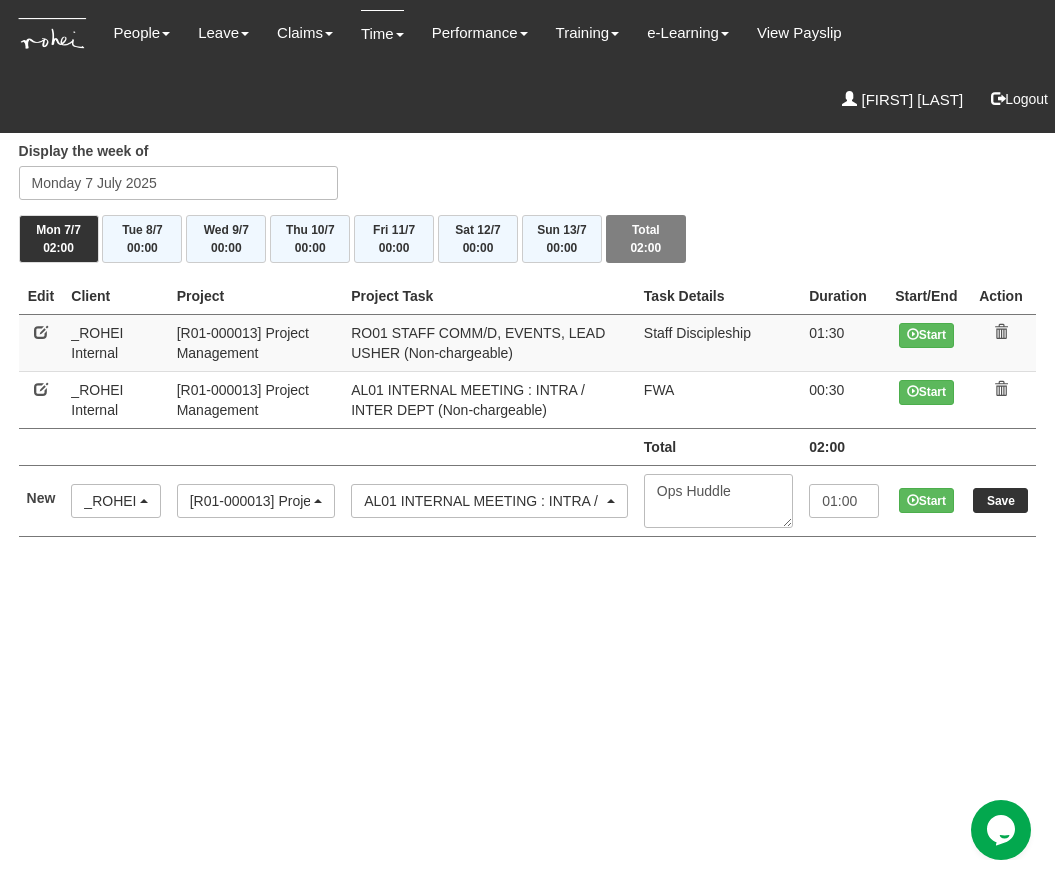 click on "Save" at bounding box center (1000, 500) 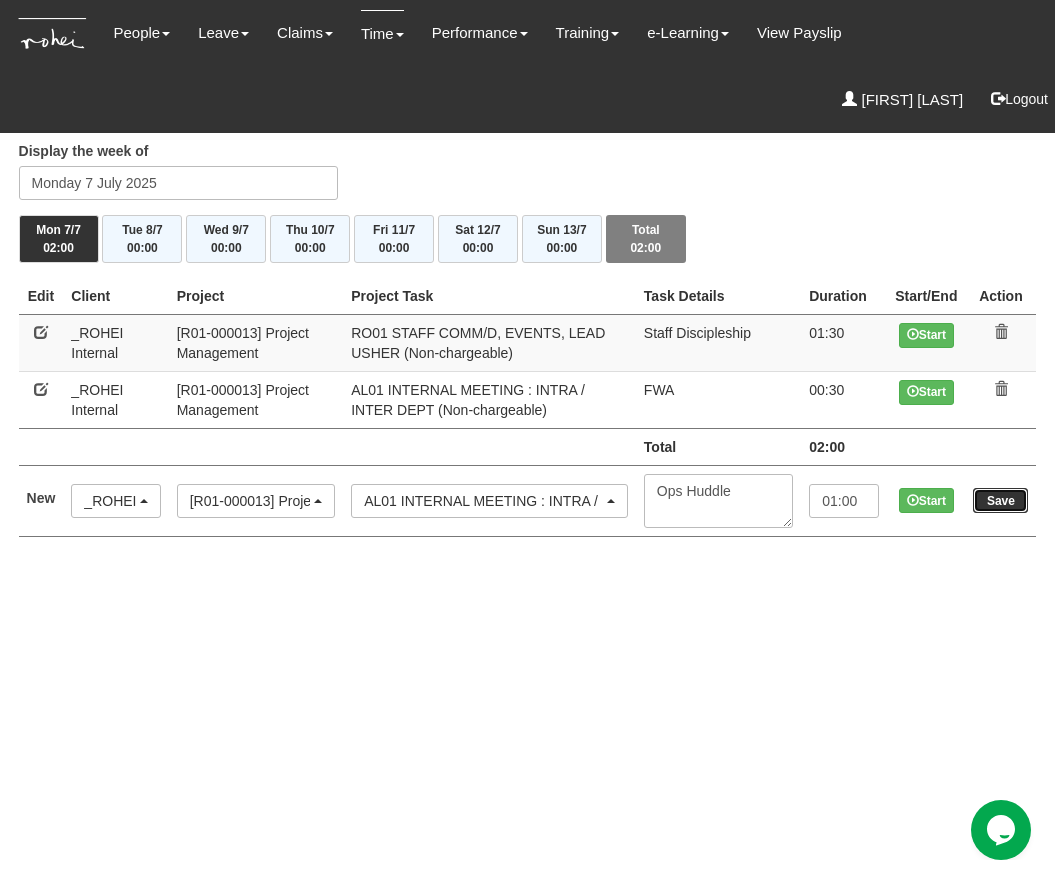 click on "Save" at bounding box center (1000, 500) 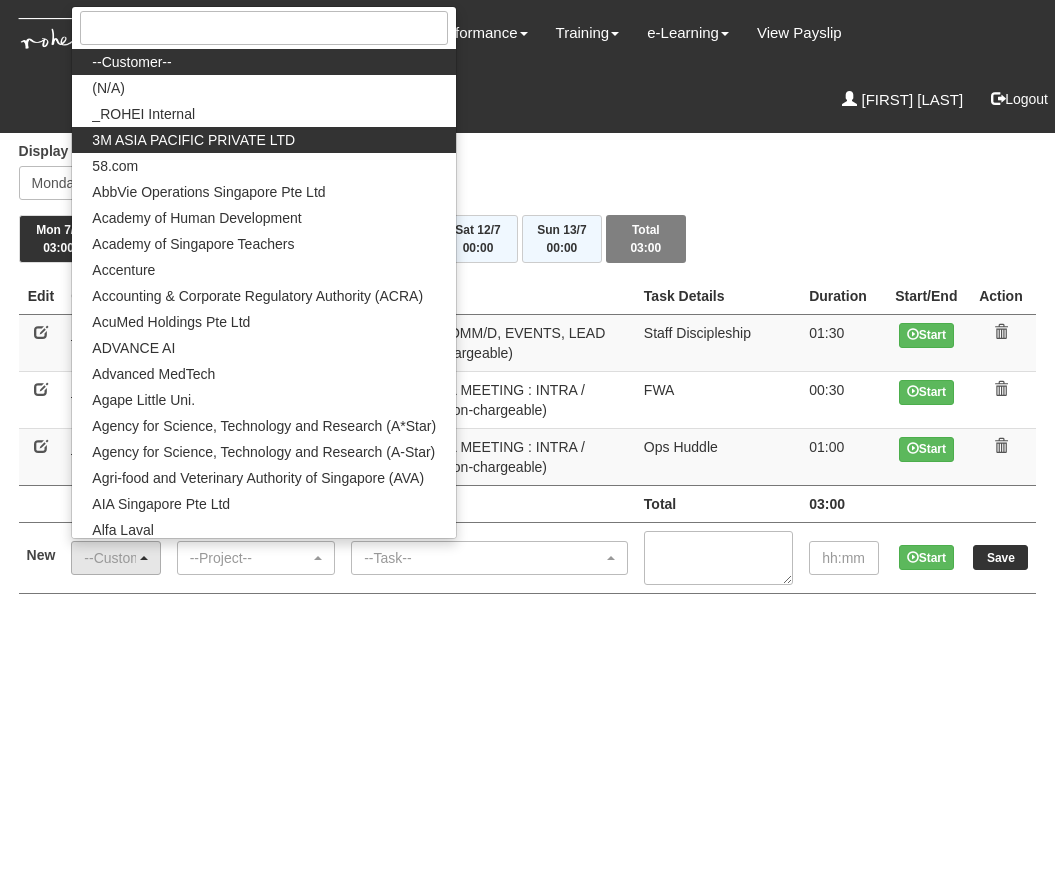 scroll, scrollTop: 0, scrollLeft: 0, axis: both 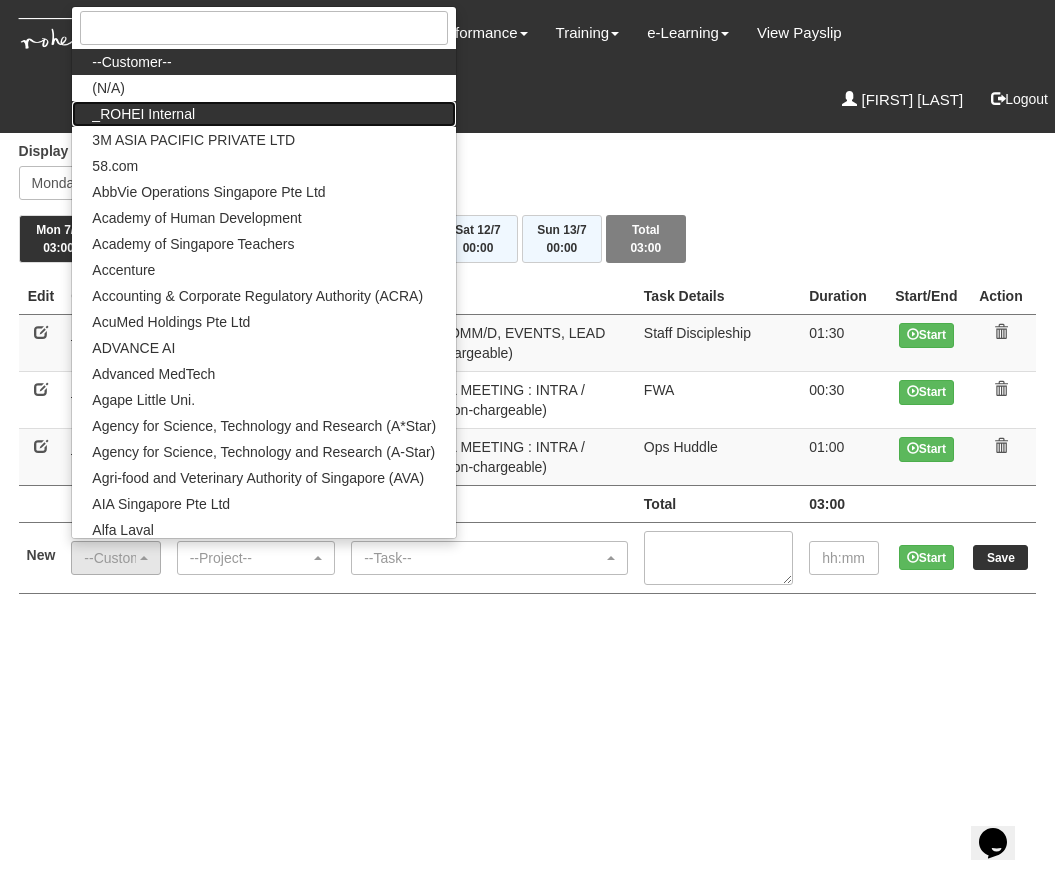 click on "_ROHEI Internal" at bounding box center [131, 62] 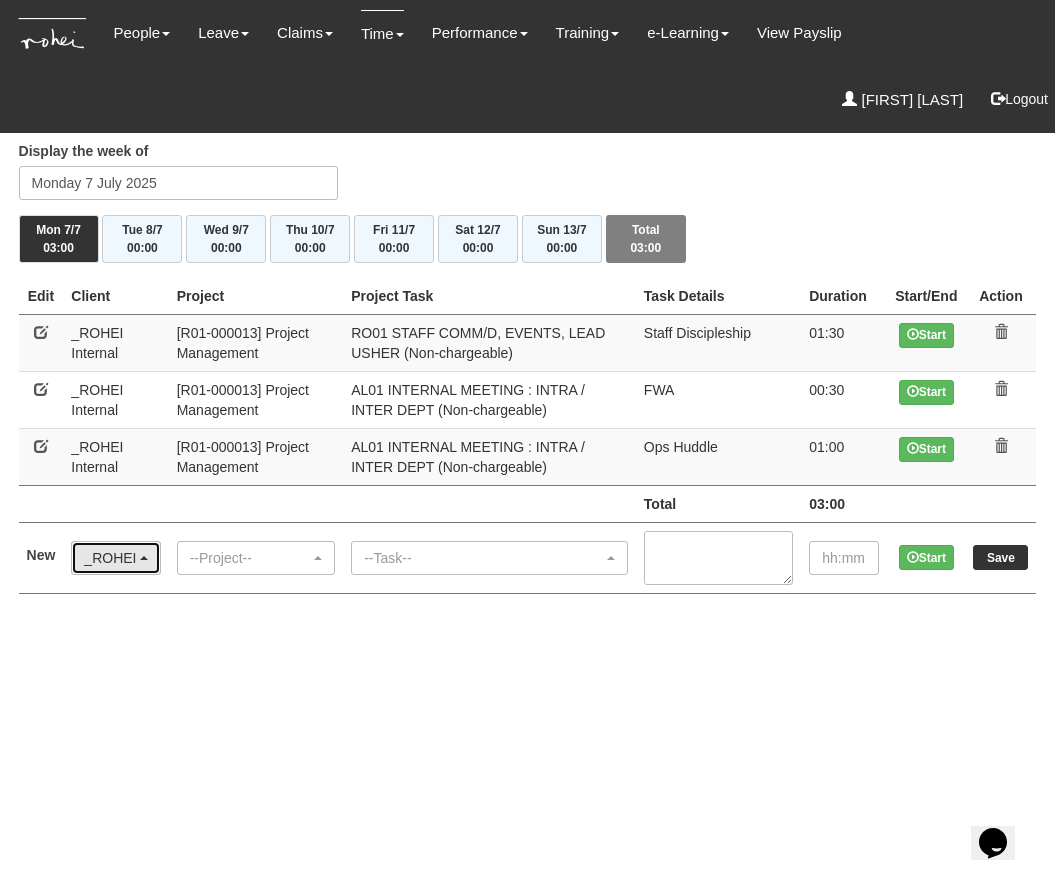 scroll, scrollTop: 0, scrollLeft: 0, axis: both 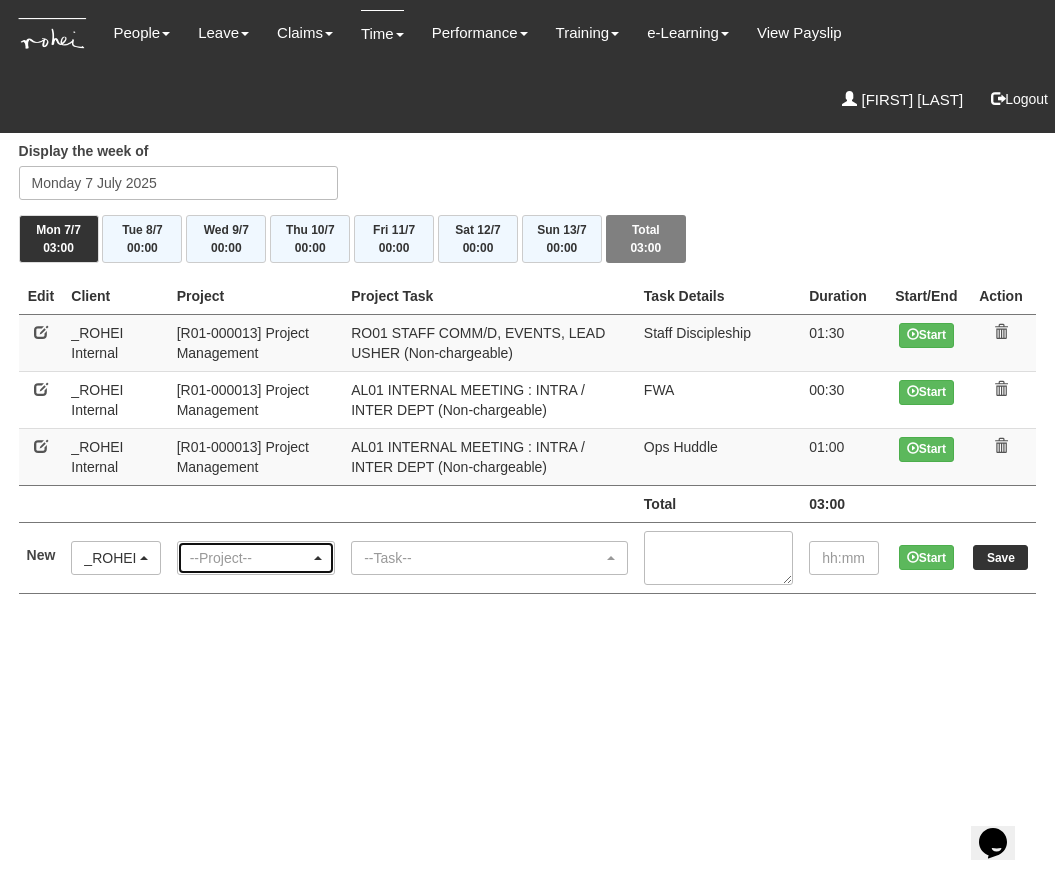 click on "--Project--" at bounding box center [250, 558] 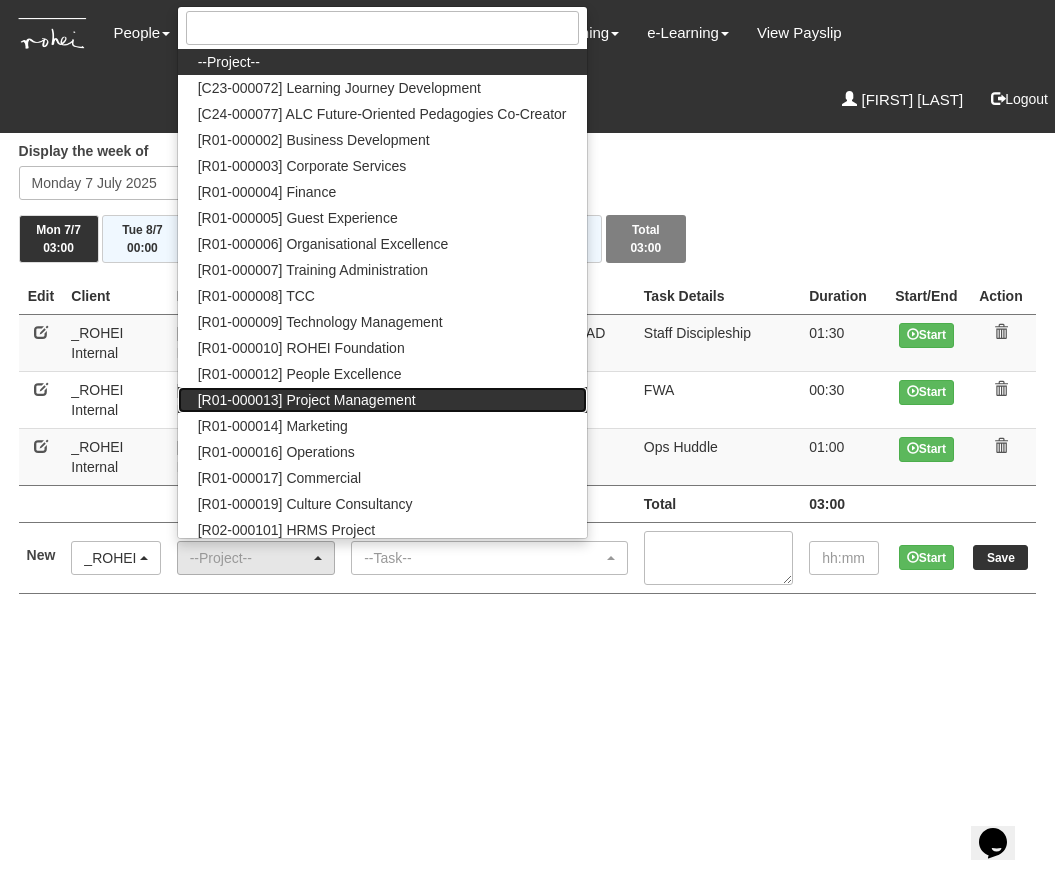 click on "[R01-000013] Project Management" at bounding box center (229, 62) 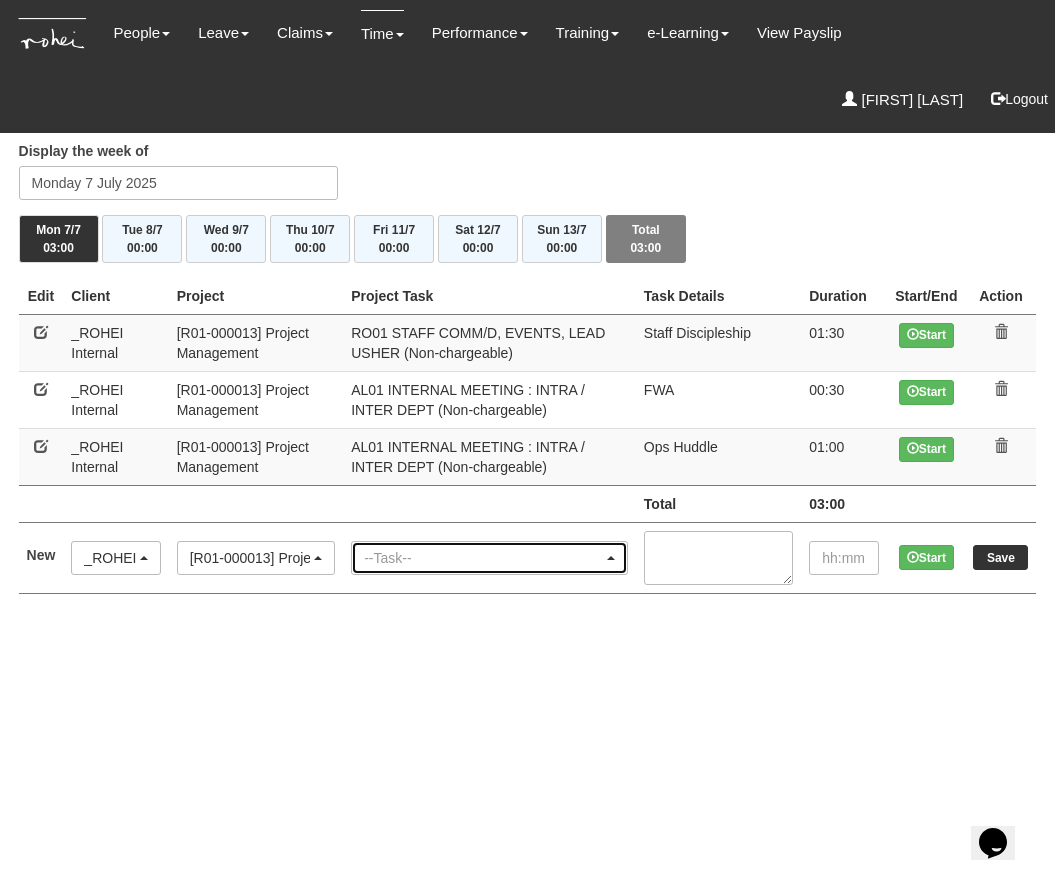 click on "--Task--" at bounding box center (483, 558) 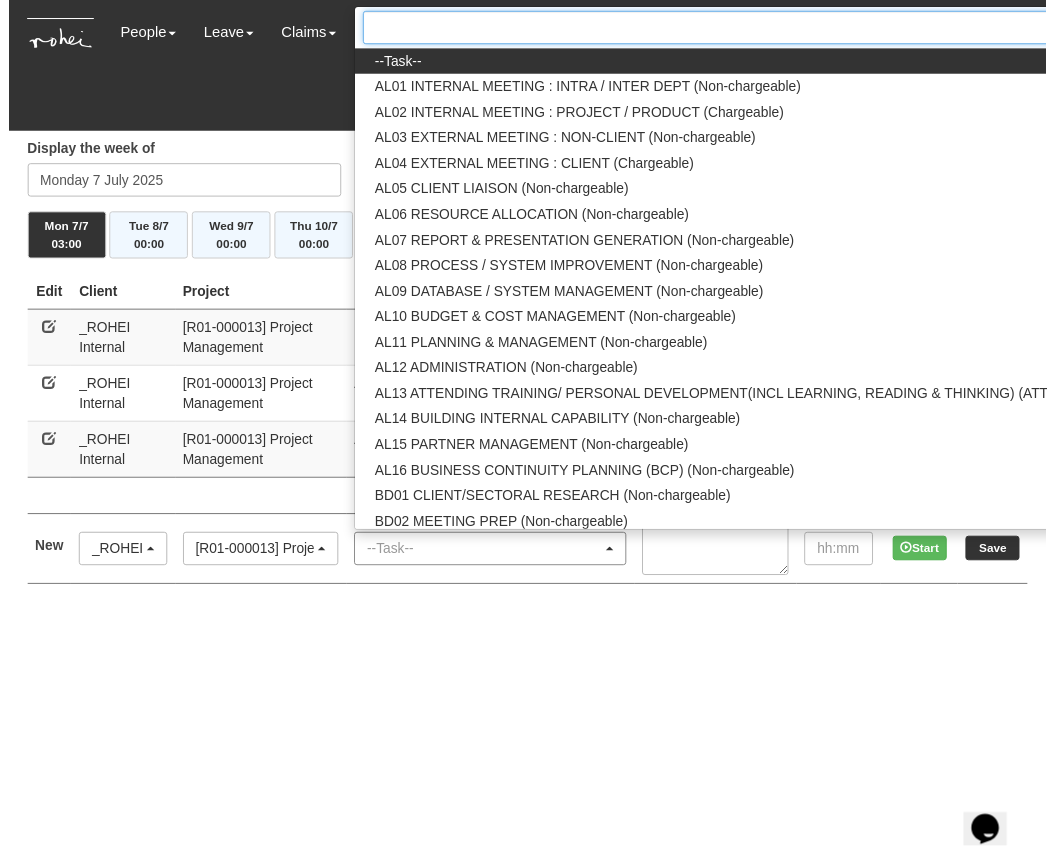 scroll, scrollTop: 0, scrollLeft: 93, axis: horizontal 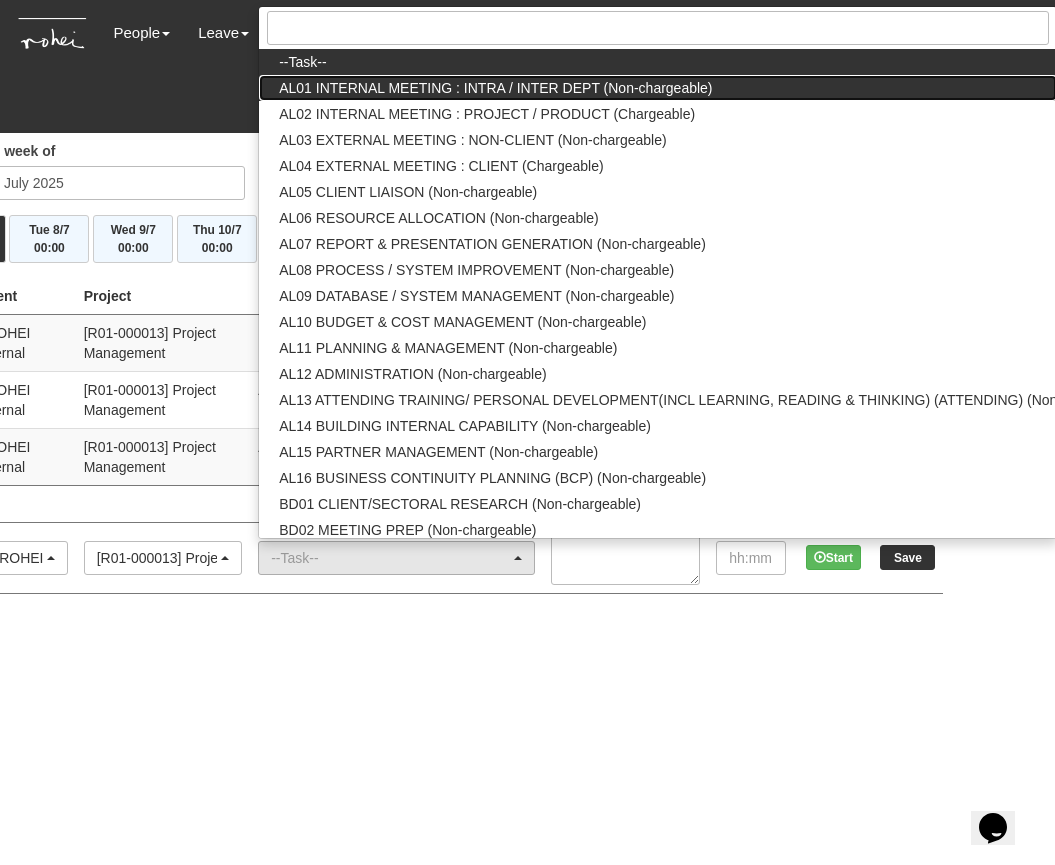 click on "AL01 INTERNAL MEETING : INTRA / INTER DEPT (Non-chargeable)" at bounding box center (302, 62) 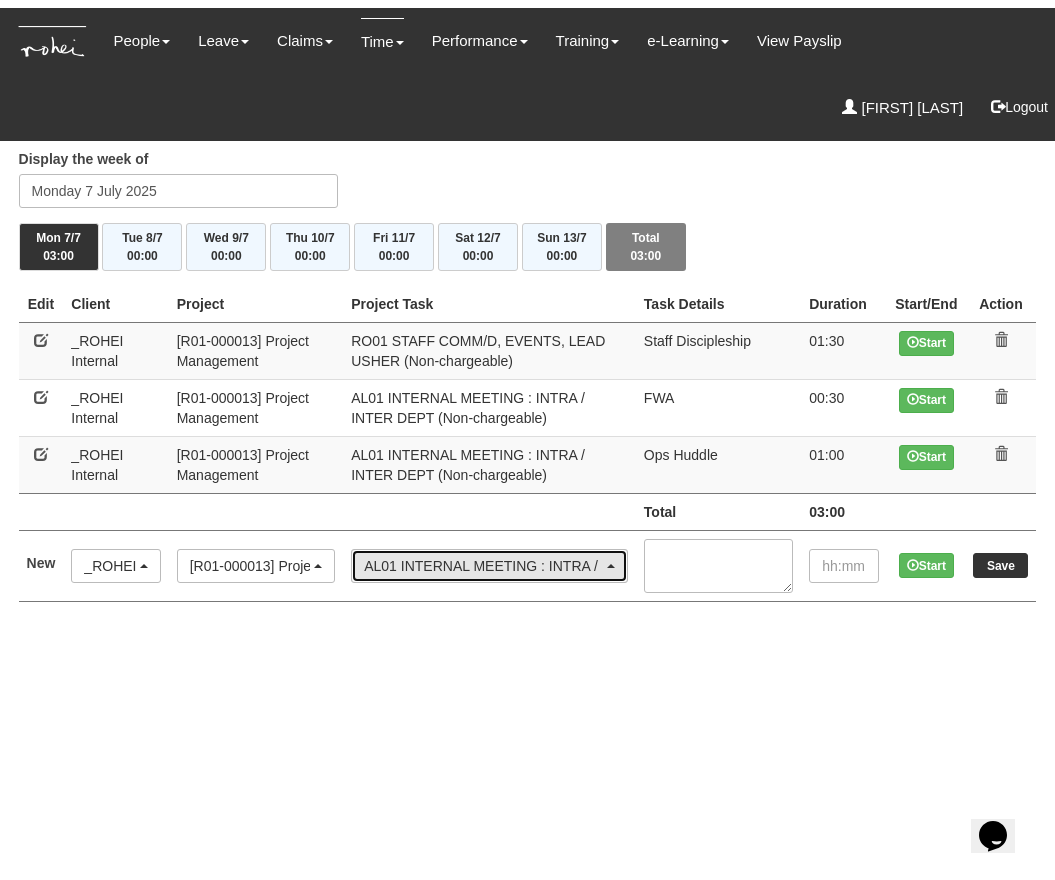 scroll, scrollTop: 0, scrollLeft: 0, axis: both 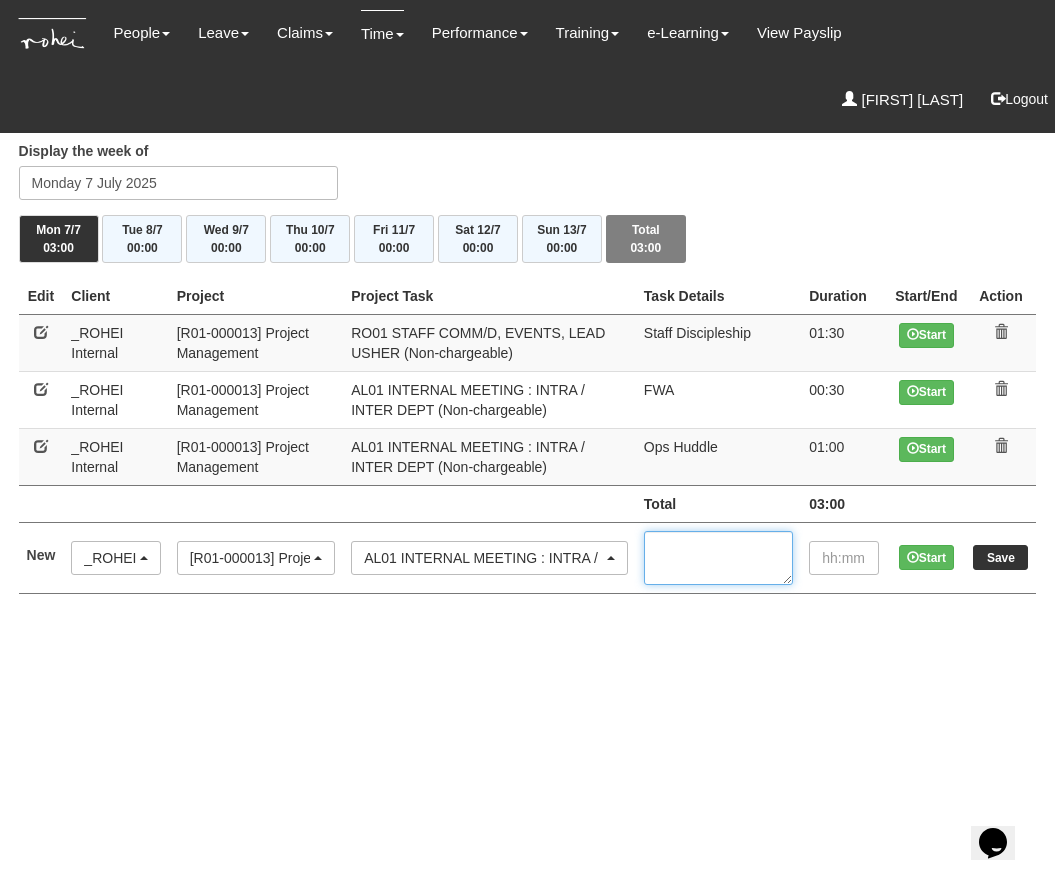 click at bounding box center [718, 558] 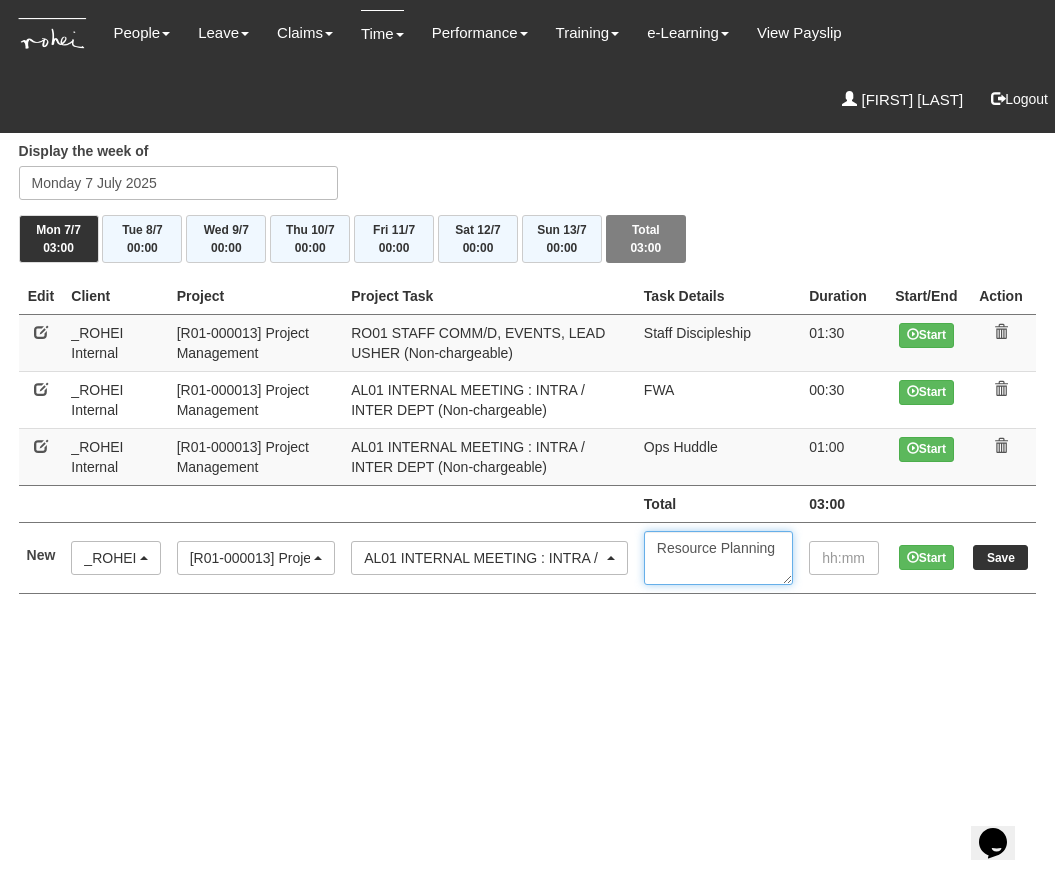 type on "Resource Planning" 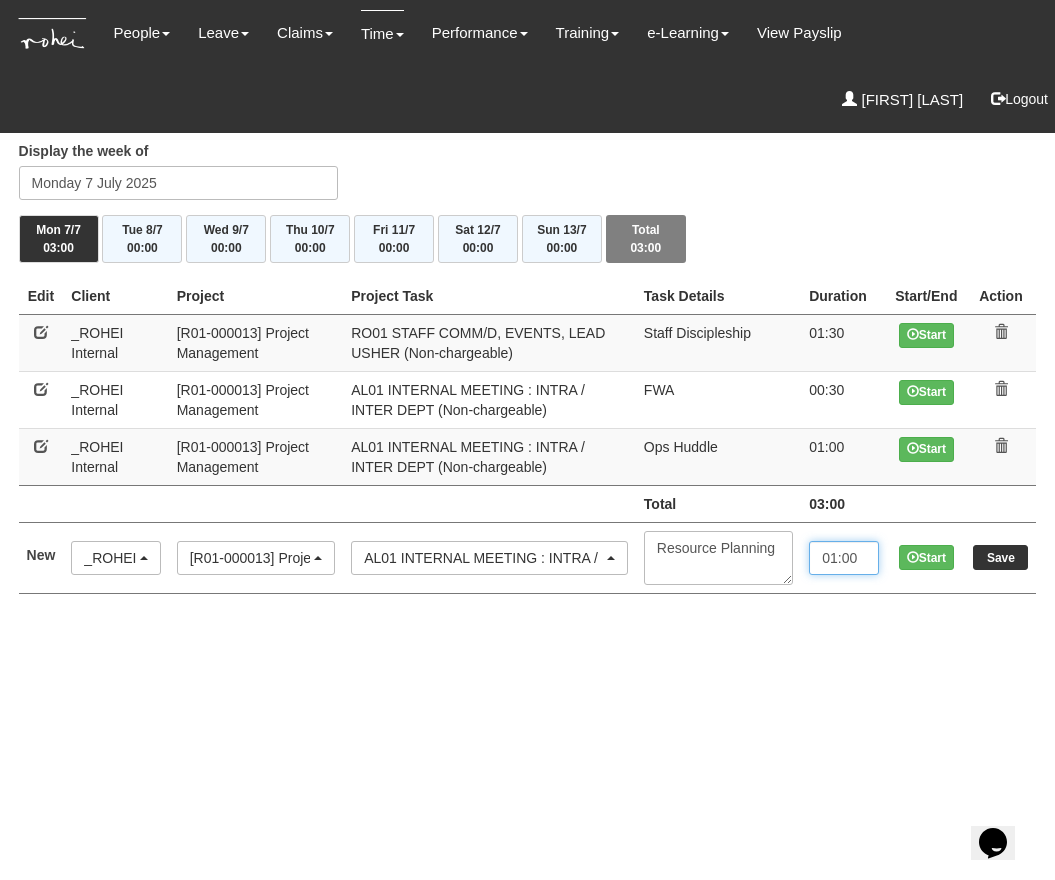 type on "01:00" 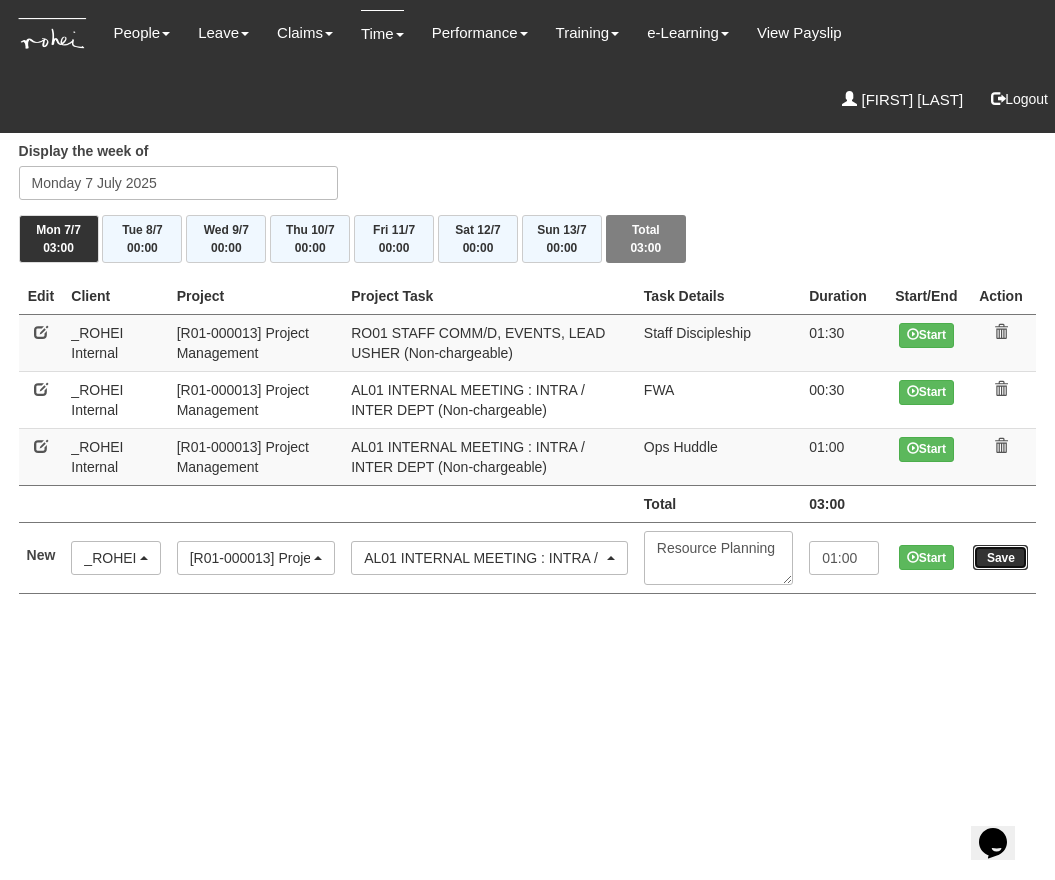 click on "Save" at bounding box center [1000, 557] 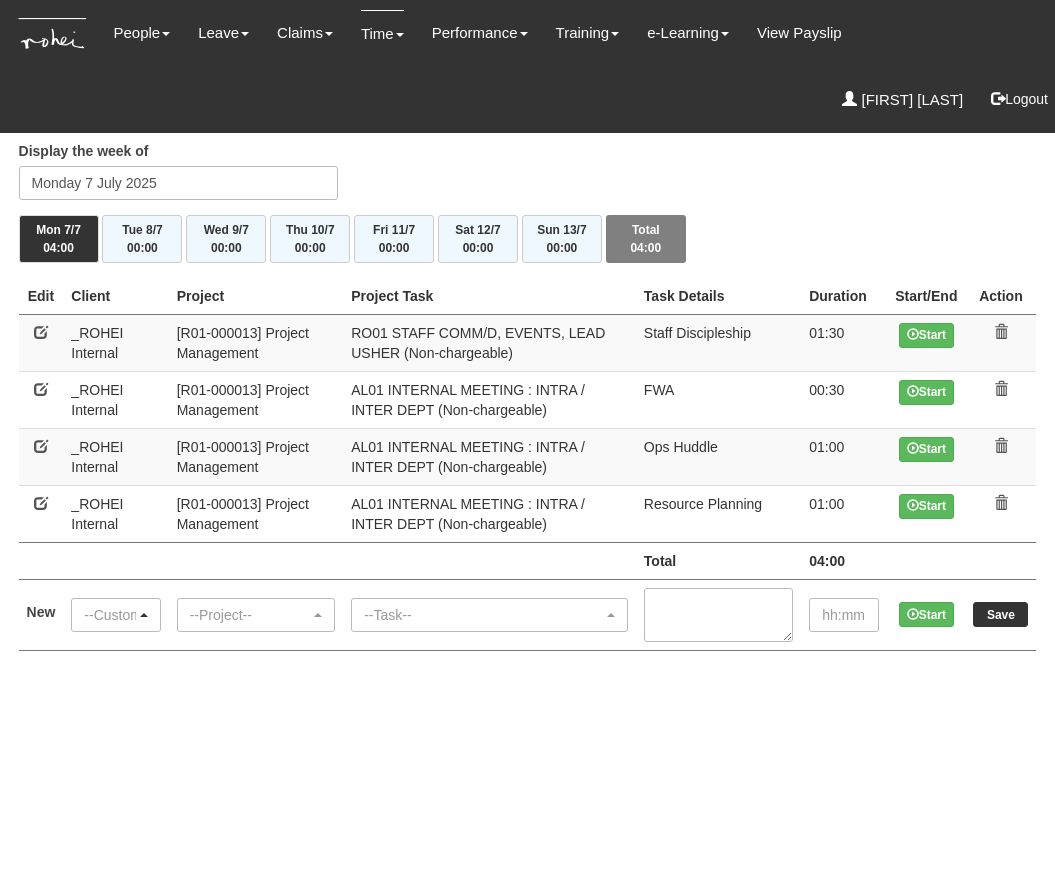scroll, scrollTop: 0, scrollLeft: 0, axis: both 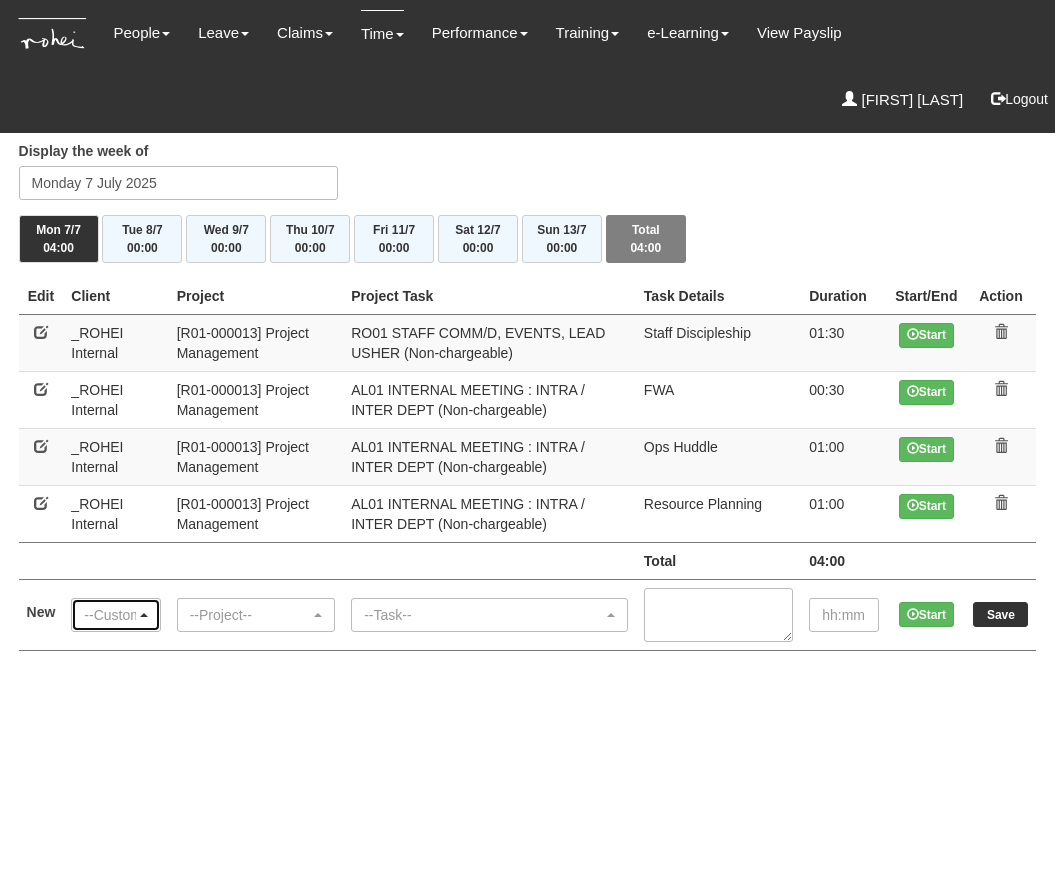 click on "--Customer--" at bounding box center [109, 615] 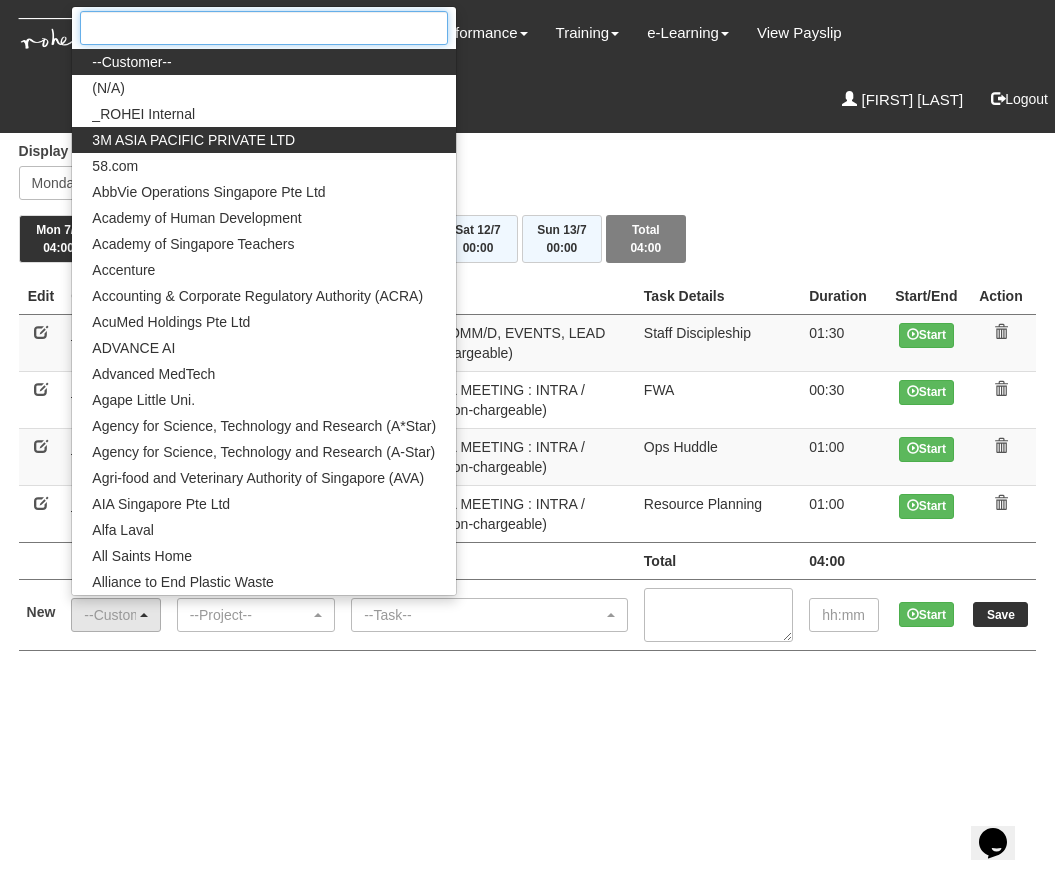 scroll, scrollTop: 0, scrollLeft: 0, axis: both 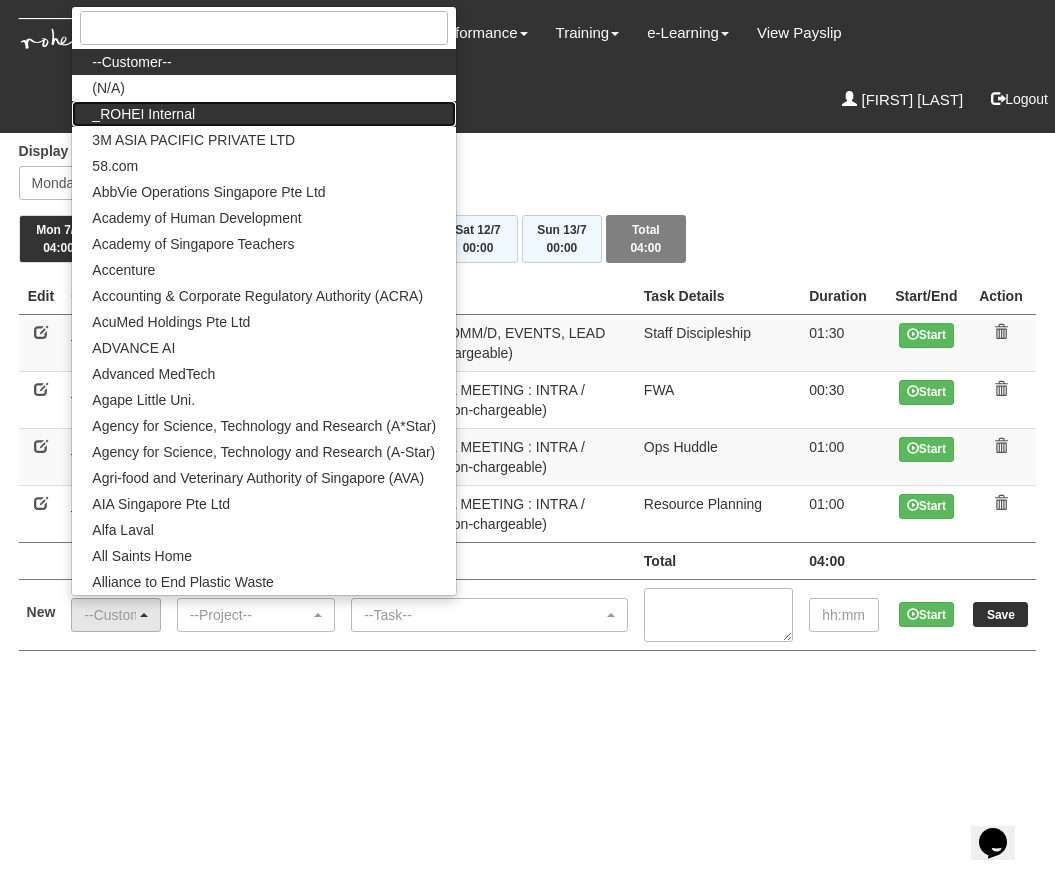 click on "_ROHEI Internal" at bounding box center [264, 62] 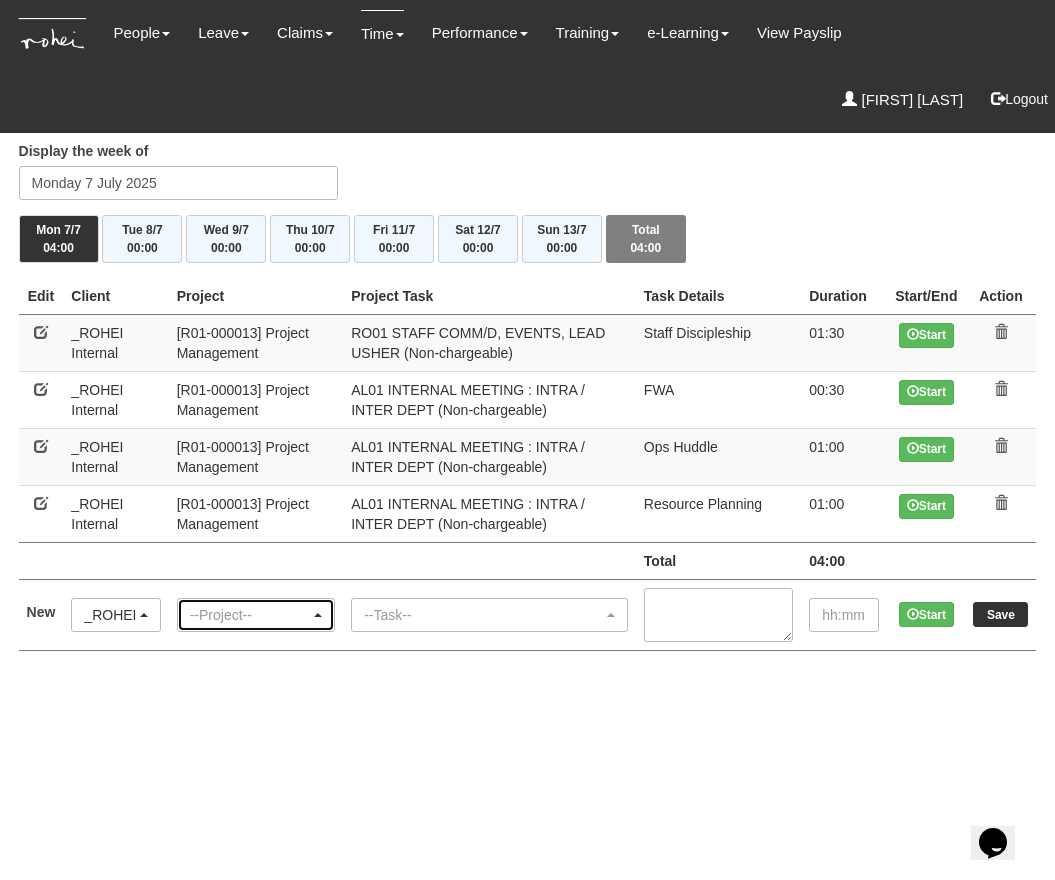 click on "--Project--" at bounding box center [250, 615] 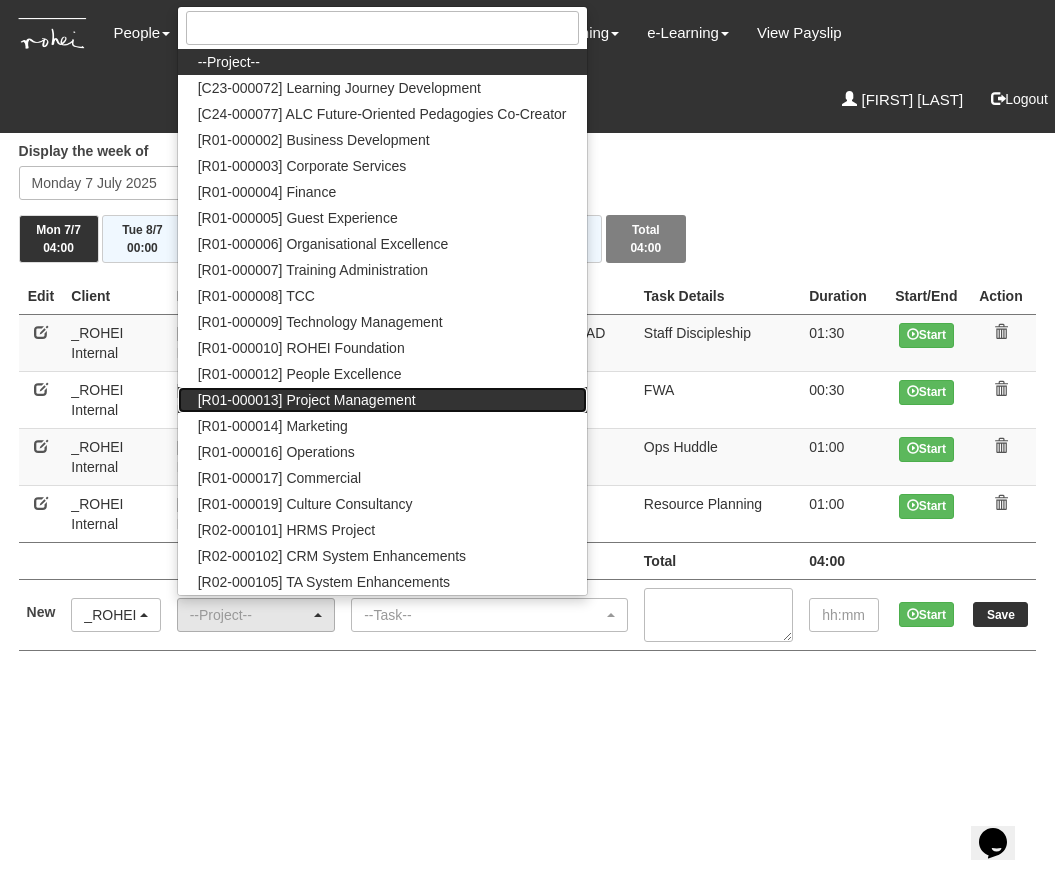 click on "[R01-000013] Project Management" at bounding box center (229, 62) 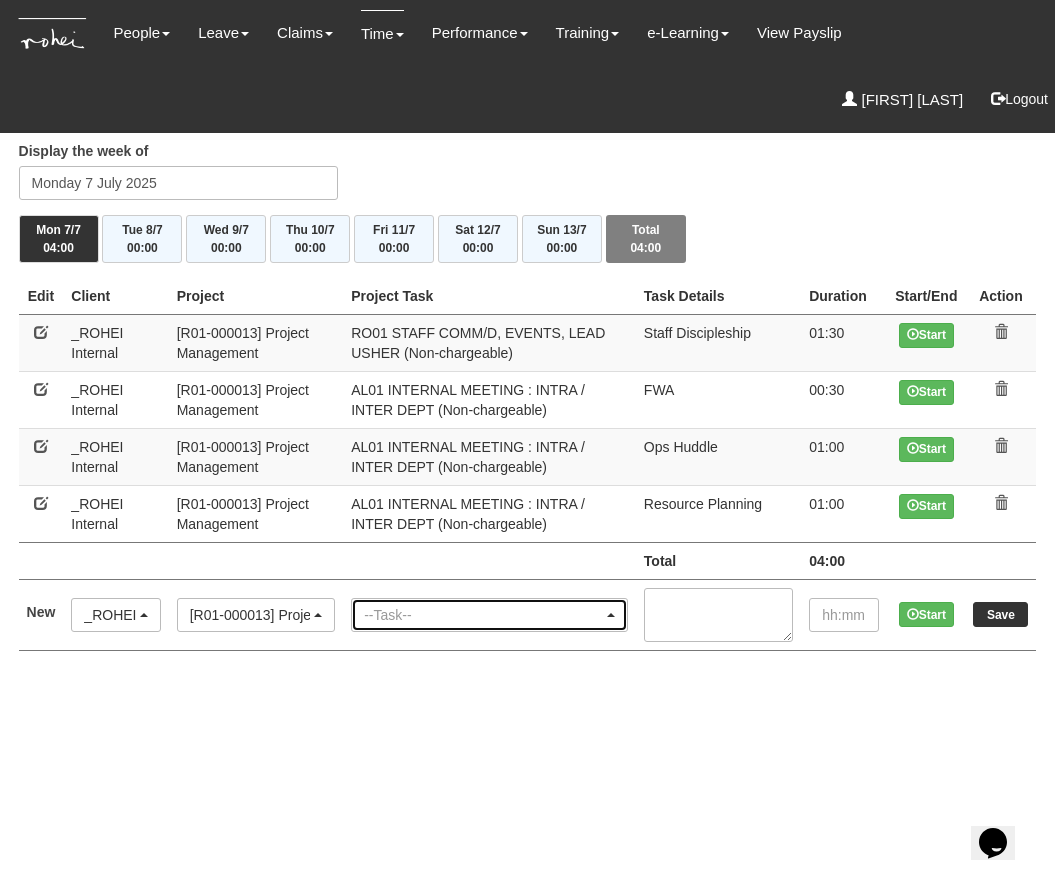 click on "--Task--" at bounding box center [483, 615] 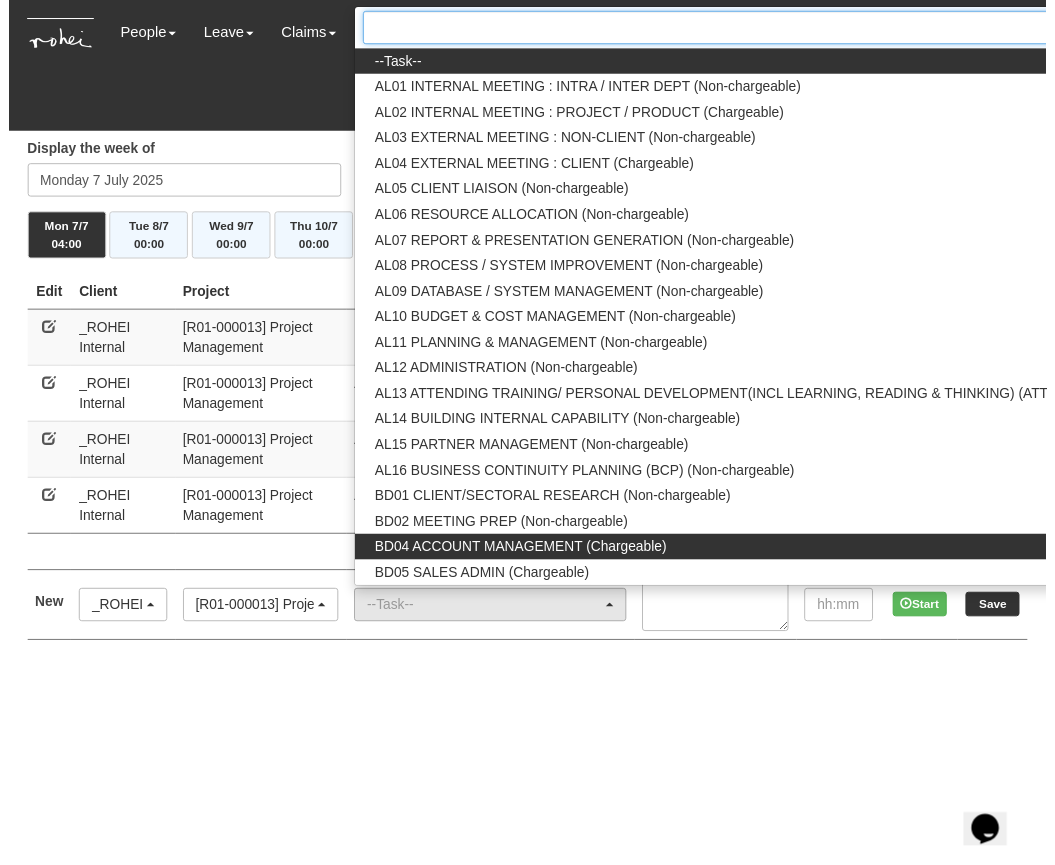 scroll, scrollTop: 0, scrollLeft: 93, axis: horizontal 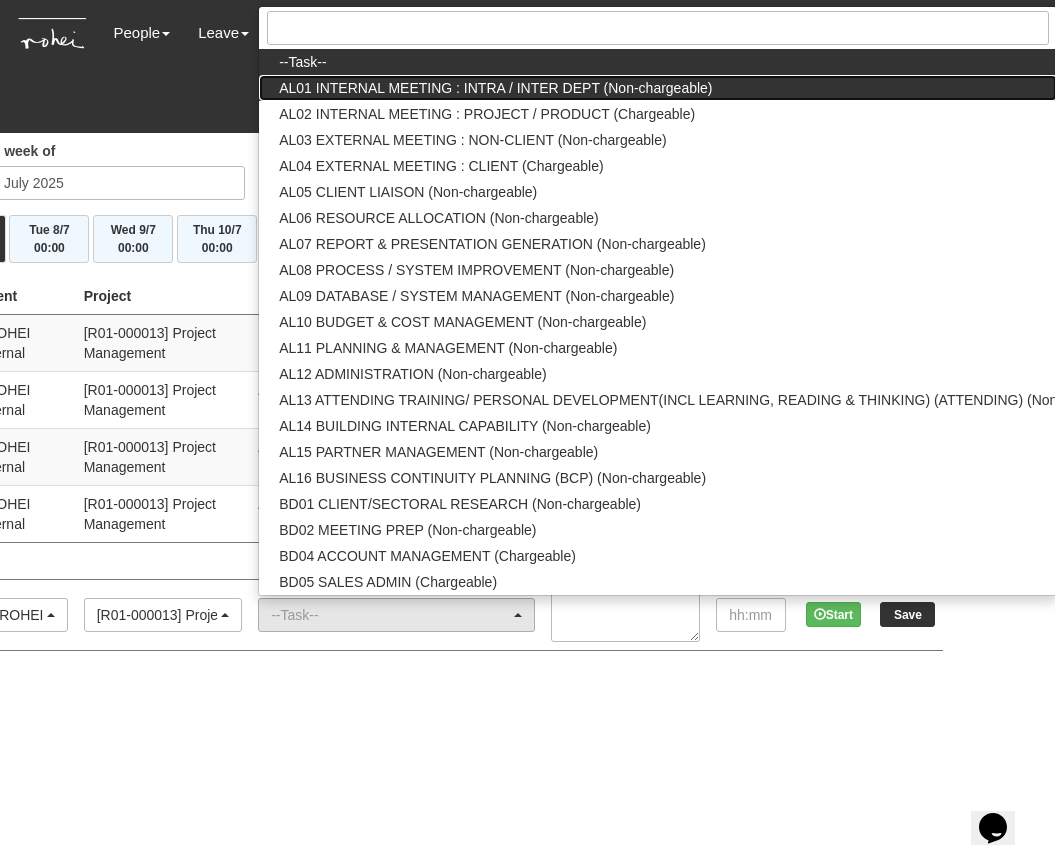 click on "AL01 INTERNAL MEETING : INTRA / INTER DEPT (Non-chargeable)" at bounding box center [302, 62] 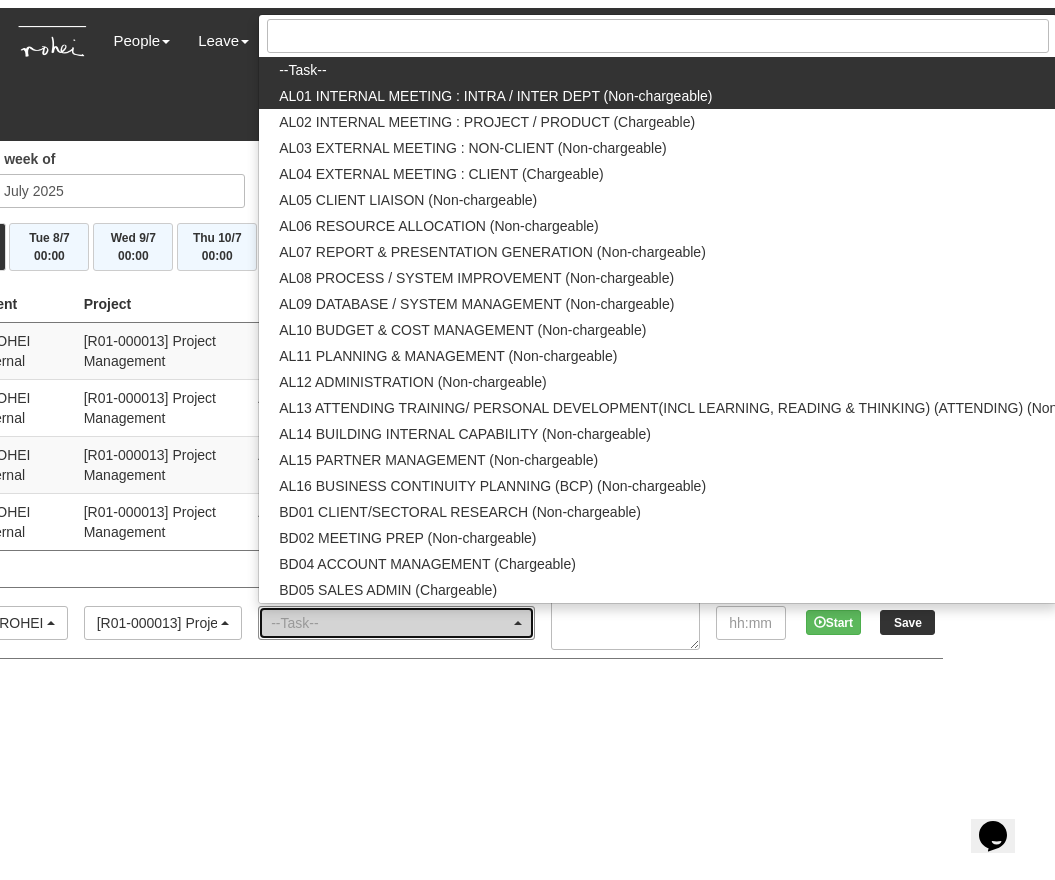 scroll, scrollTop: 0, scrollLeft: 0, axis: both 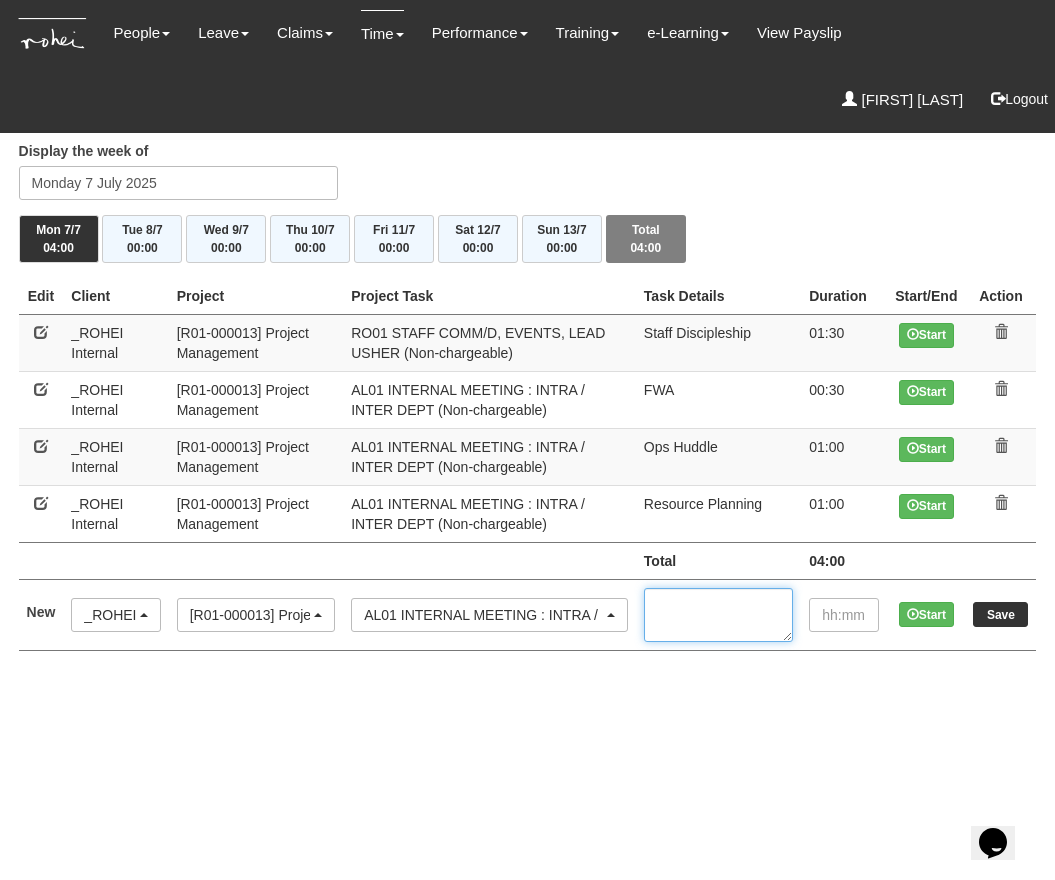 click at bounding box center (718, 615) 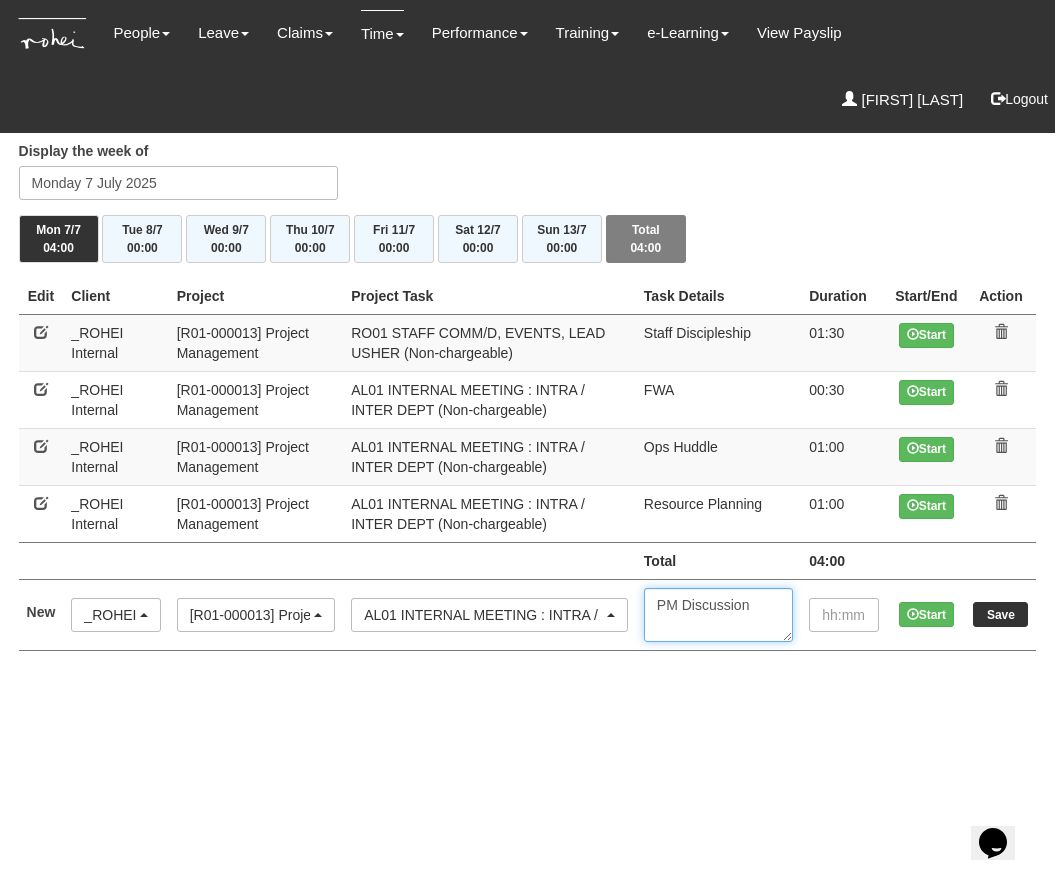 type on "PM Discussion" 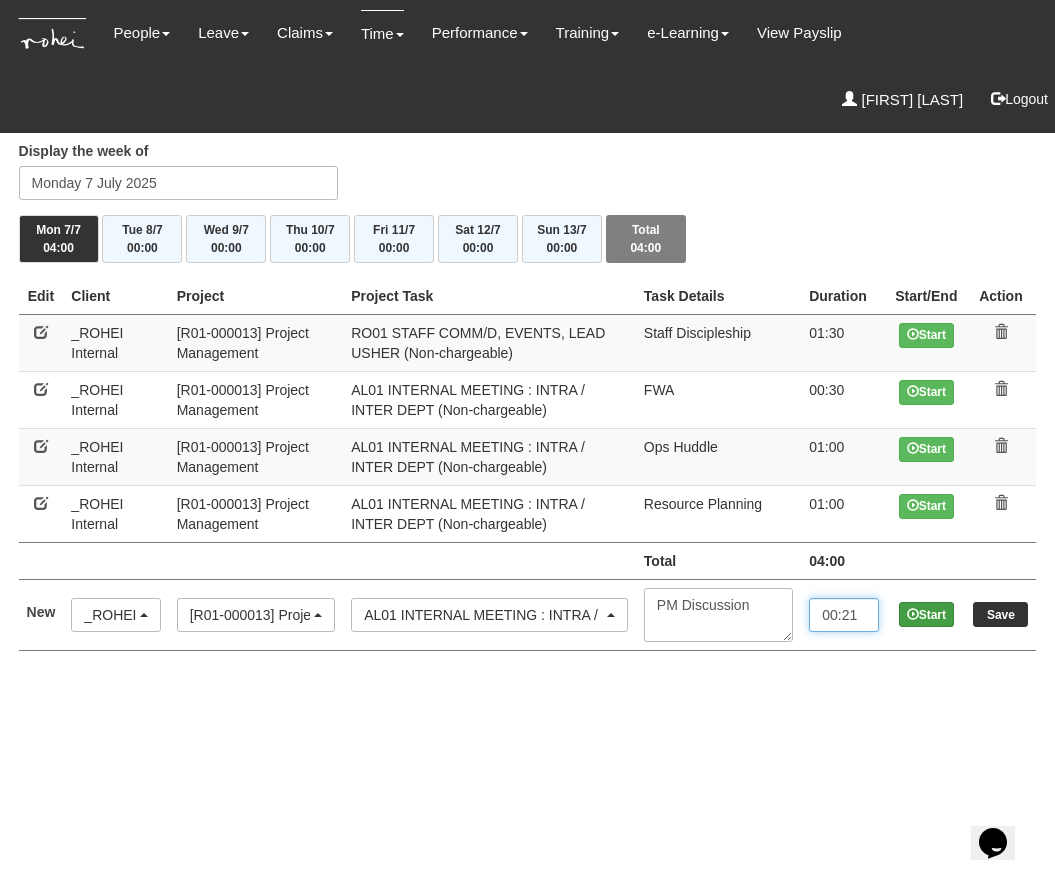 type on "00:21" 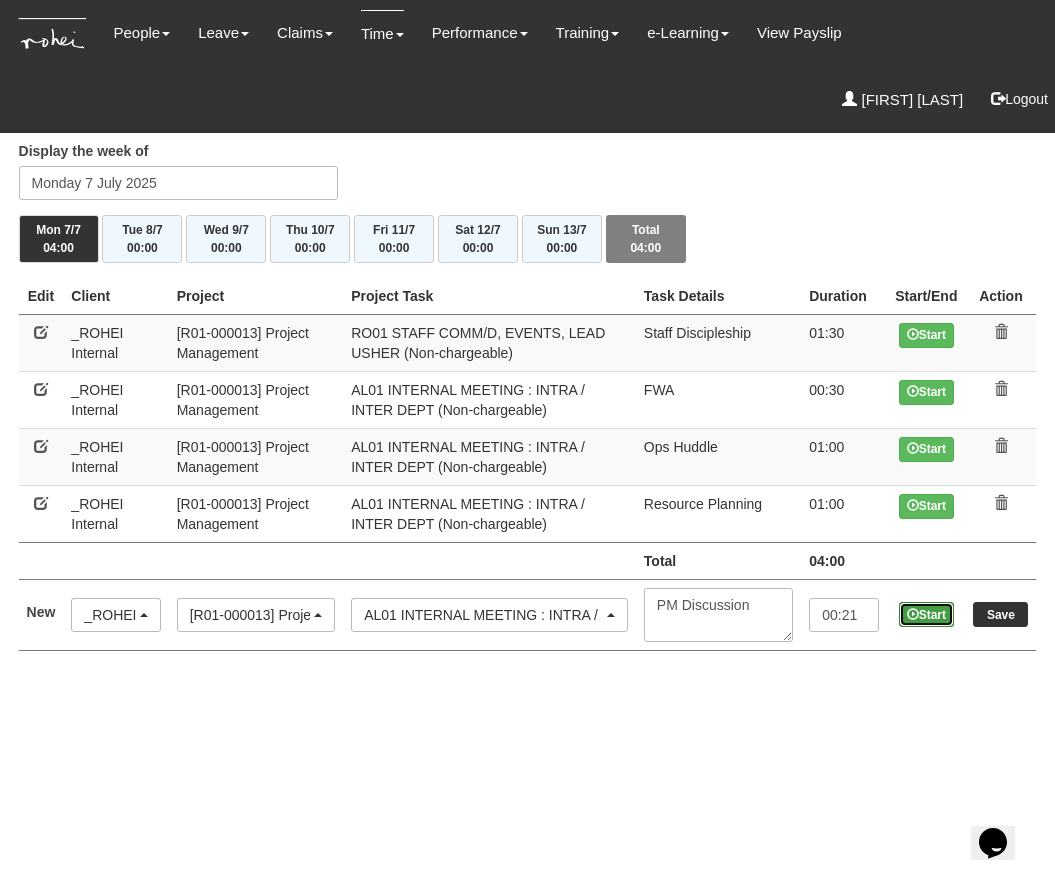 click on "Start" at bounding box center (926, 614) 